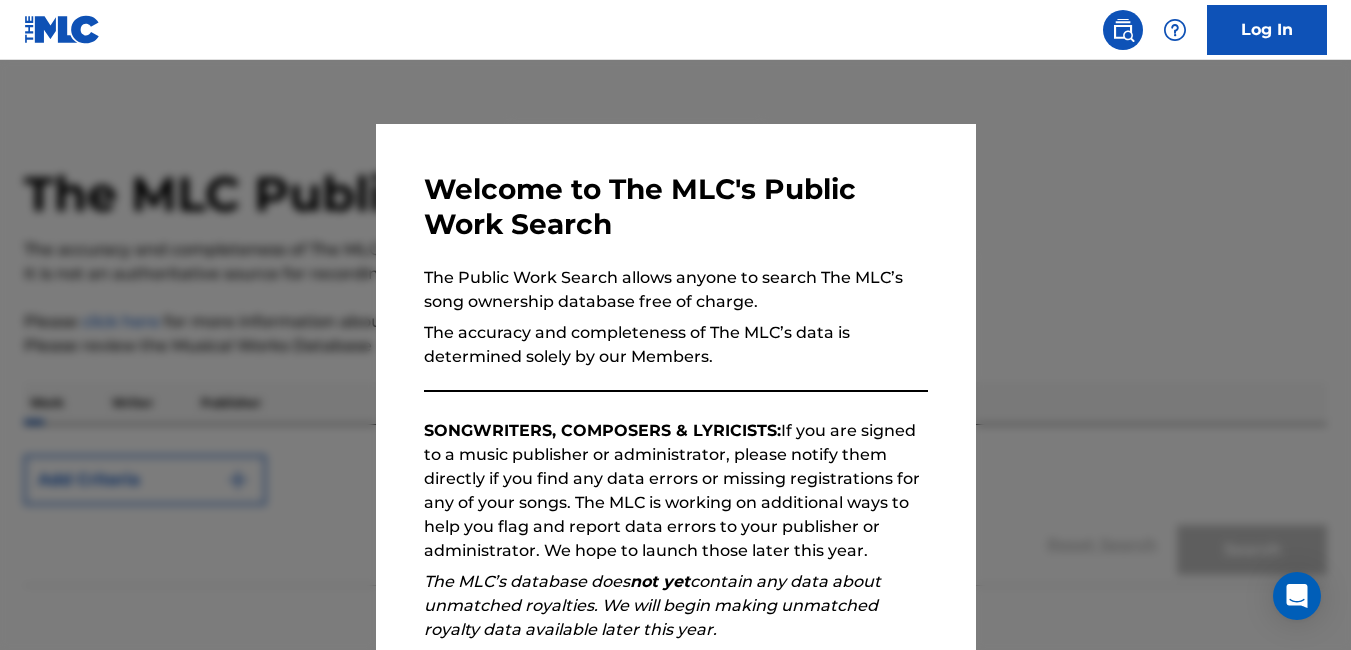 scroll, scrollTop: 0, scrollLeft: 0, axis: both 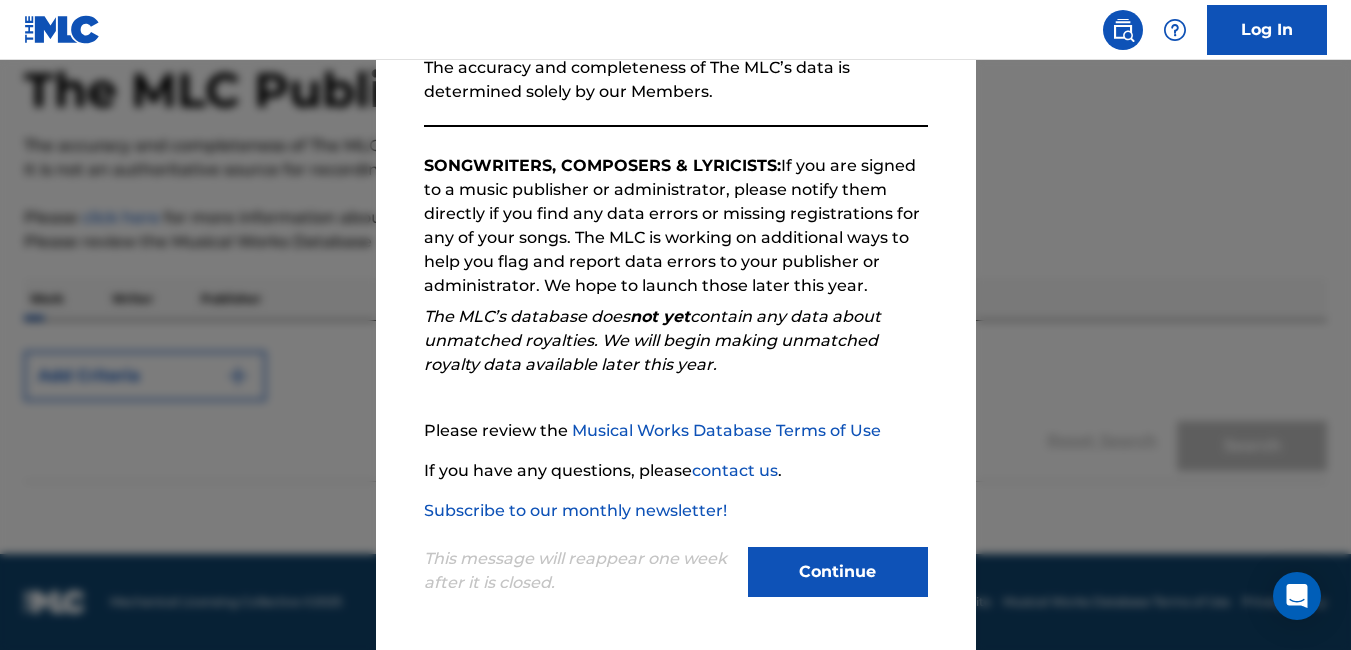 click on "Continue" at bounding box center (838, 572) 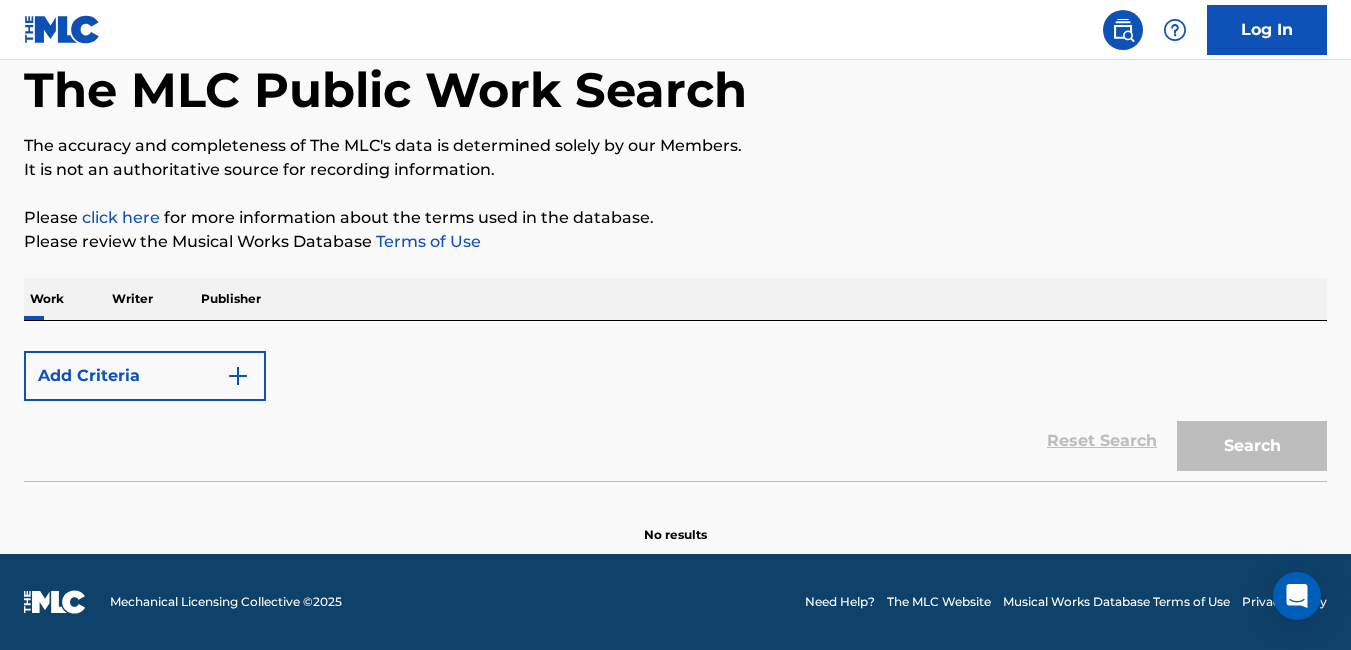 click on "Add Criteria" at bounding box center [145, 376] 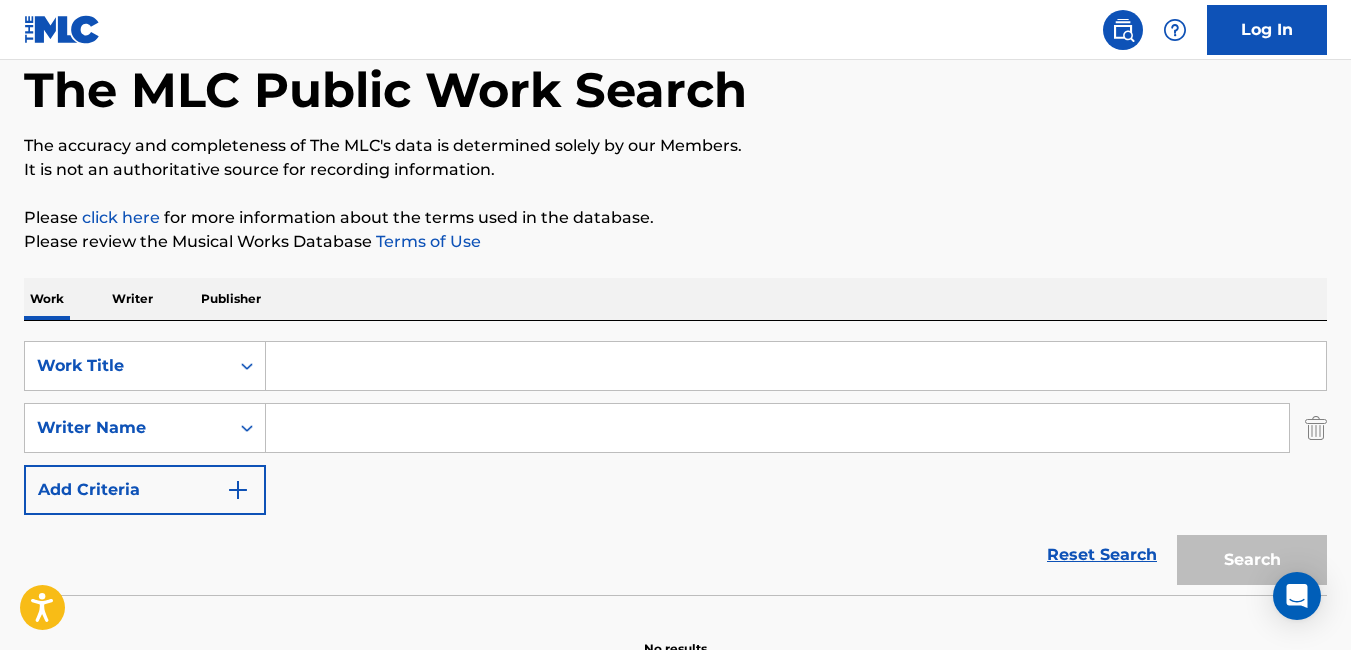 scroll, scrollTop: 0, scrollLeft: 0, axis: both 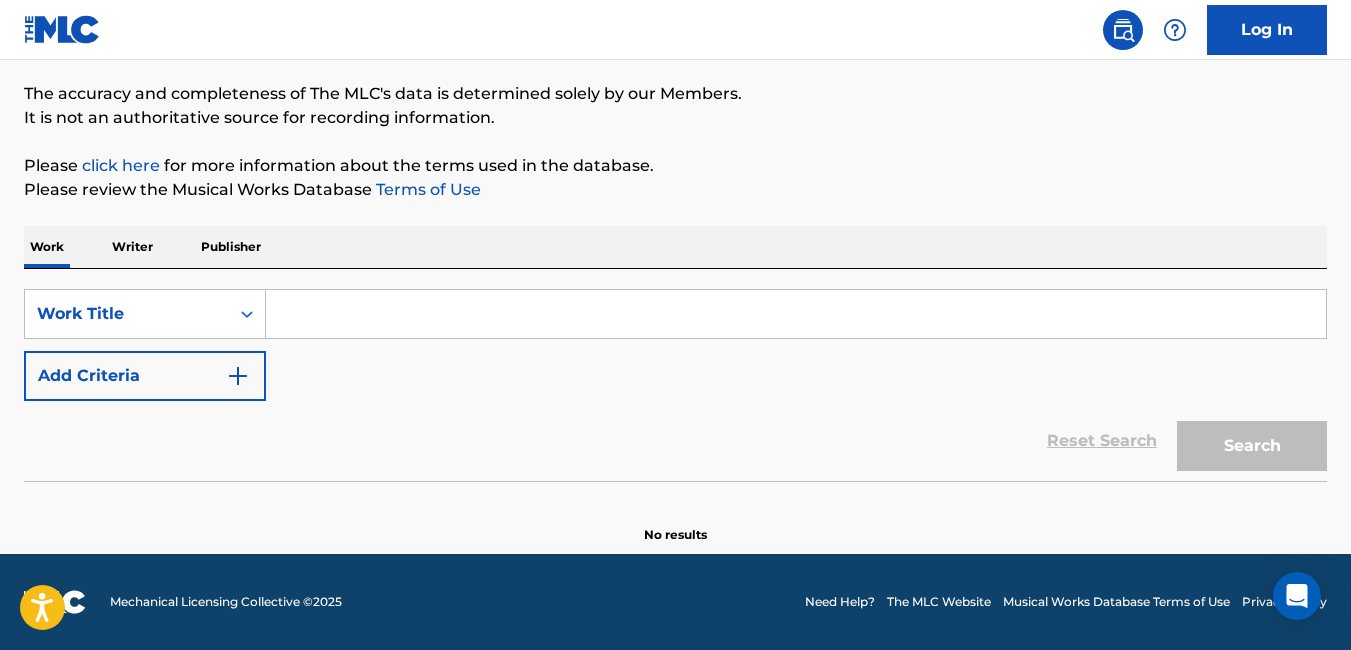 click at bounding box center [796, 314] 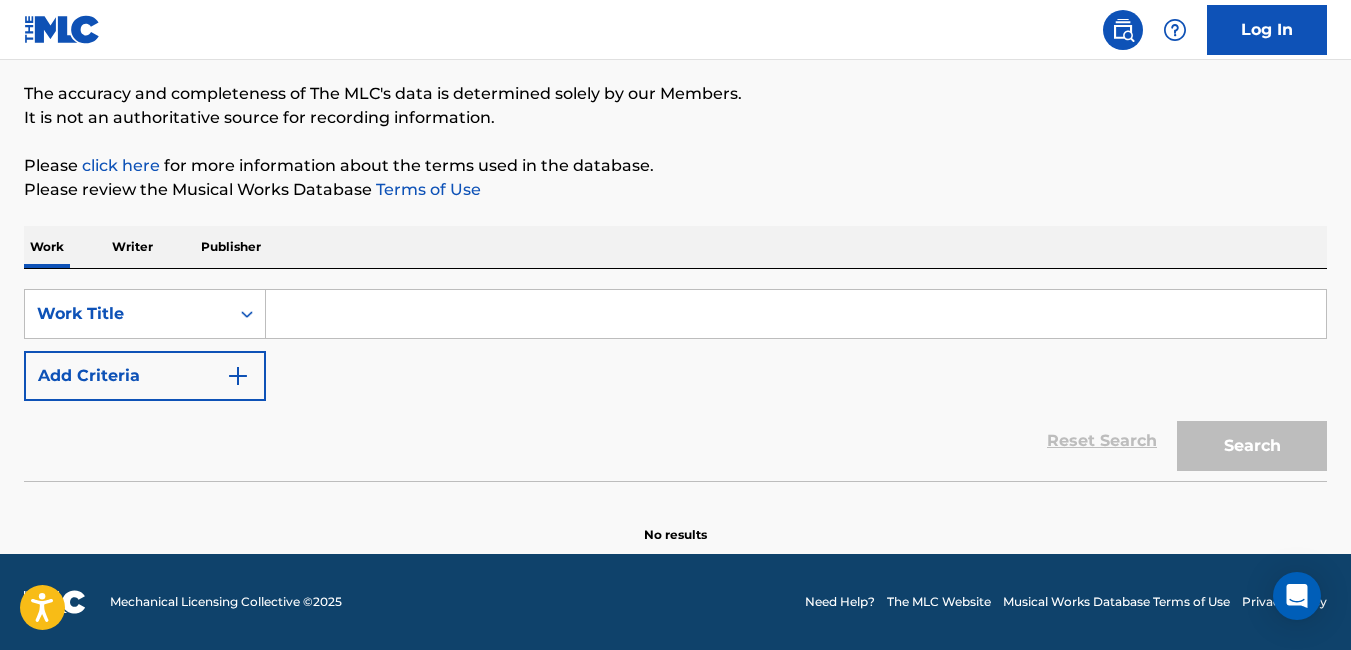 click on "Writer" at bounding box center [132, 247] 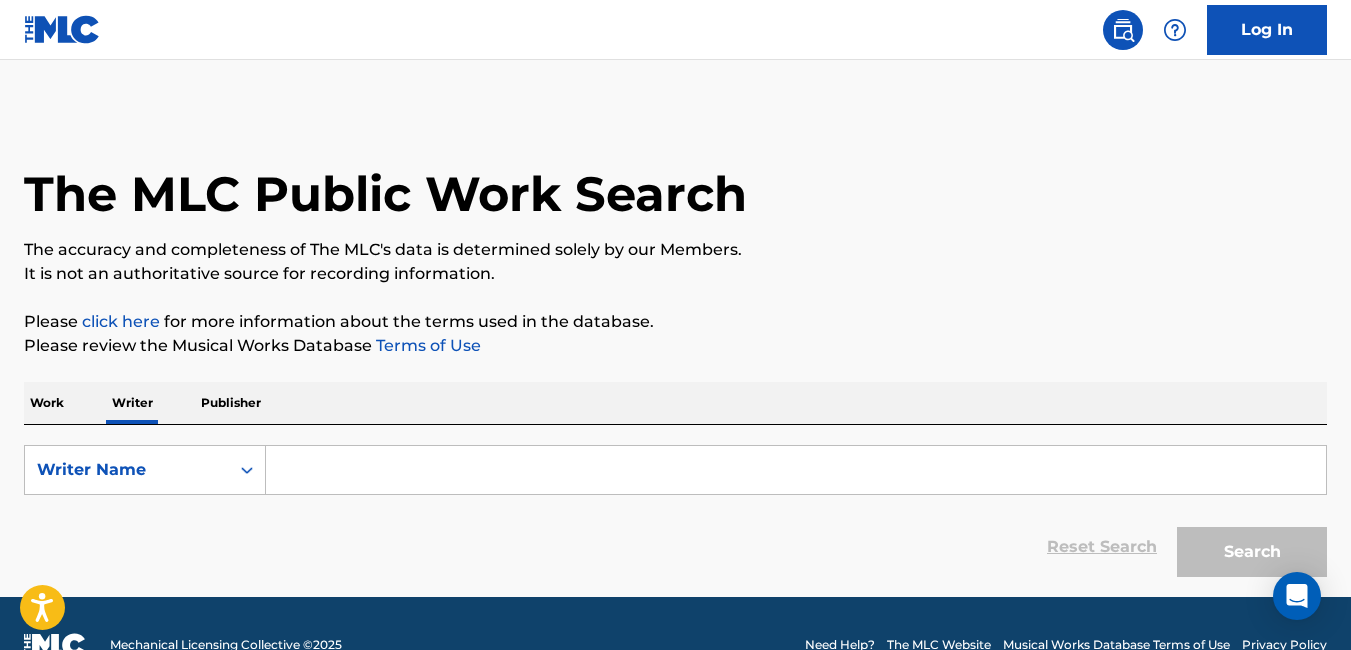 scroll, scrollTop: 43, scrollLeft: 0, axis: vertical 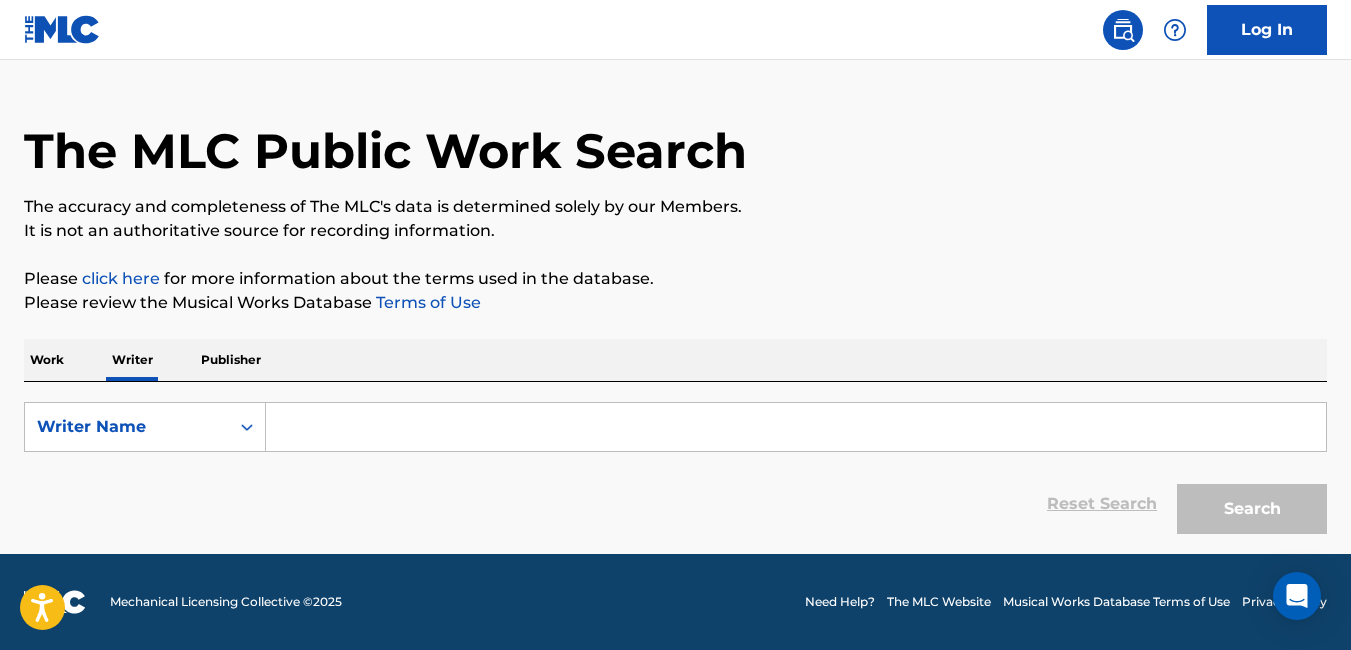click at bounding box center (796, 427) 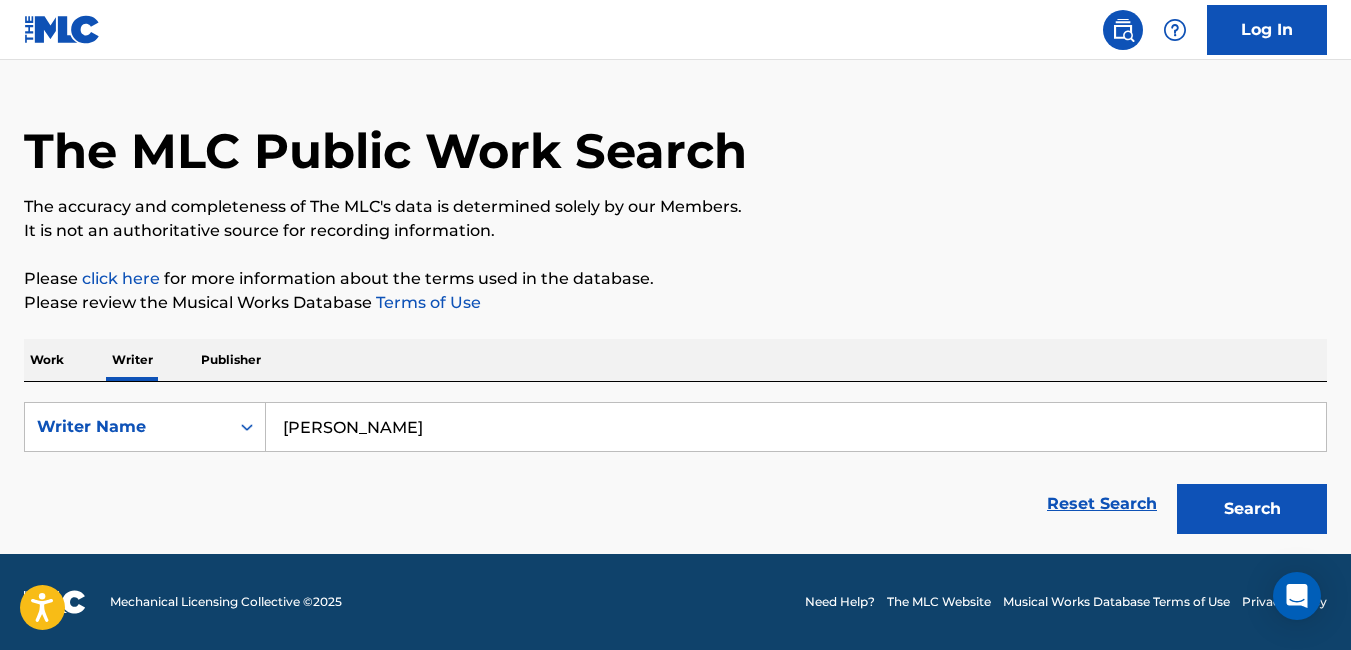 type on "jose guapo" 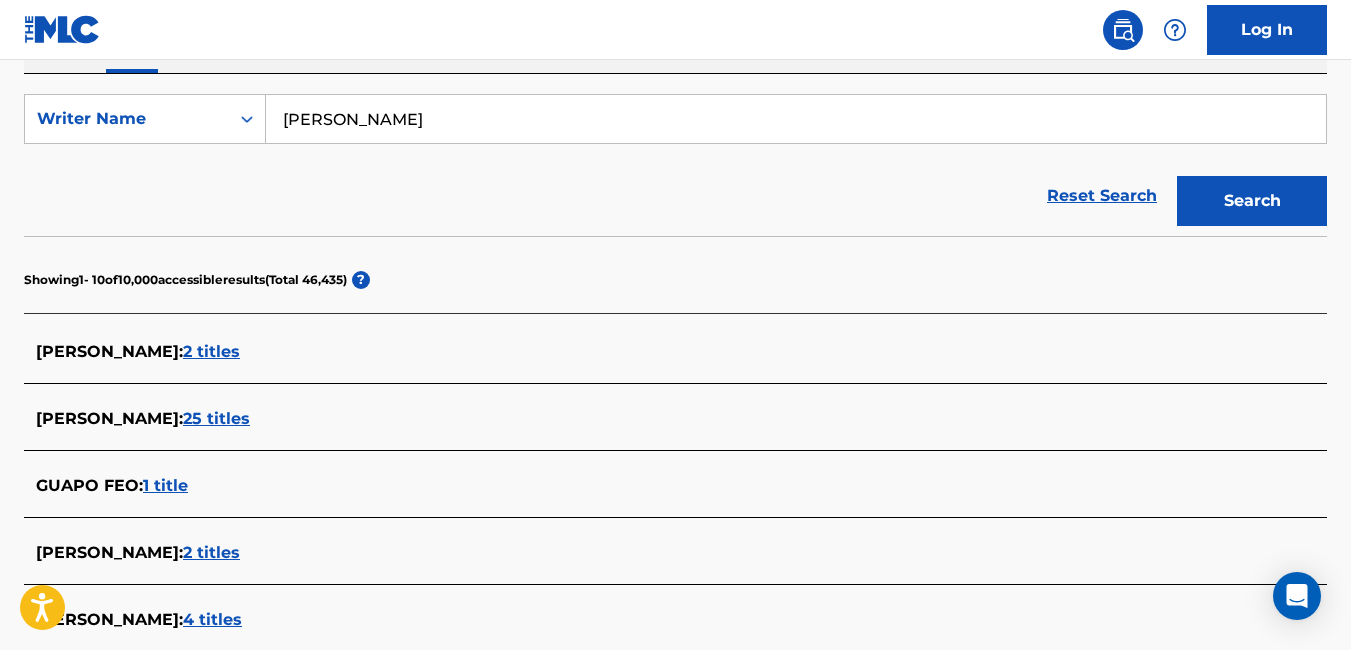 scroll, scrollTop: 493, scrollLeft: 0, axis: vertical 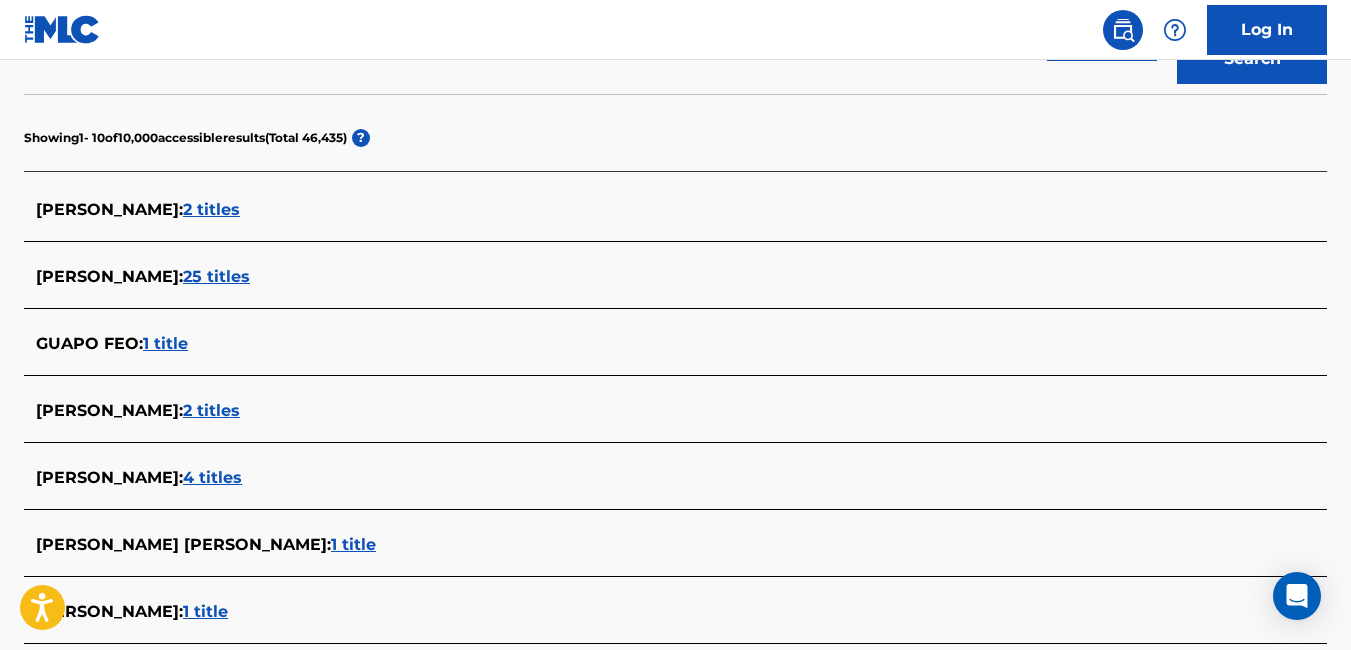 click on "25 titles" at bounding box center (216, 276) 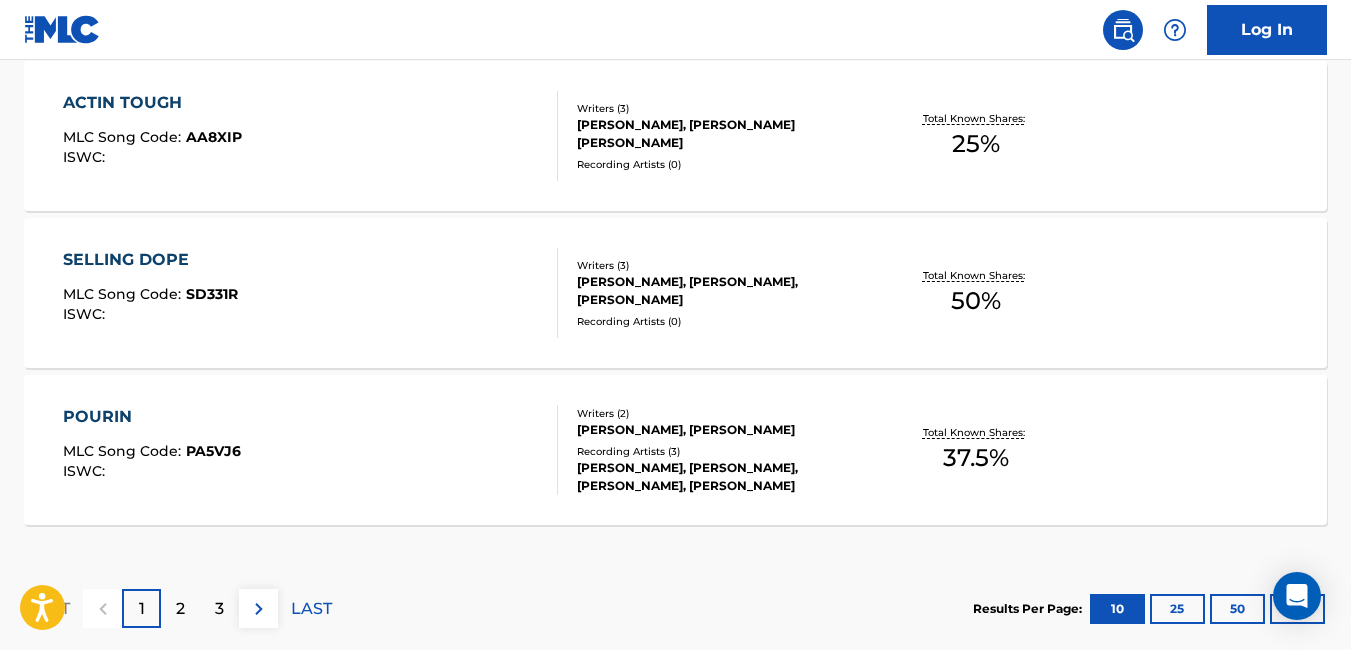 scroll, scrollTop: 1803, scrollLeft: 0, axis: vertical 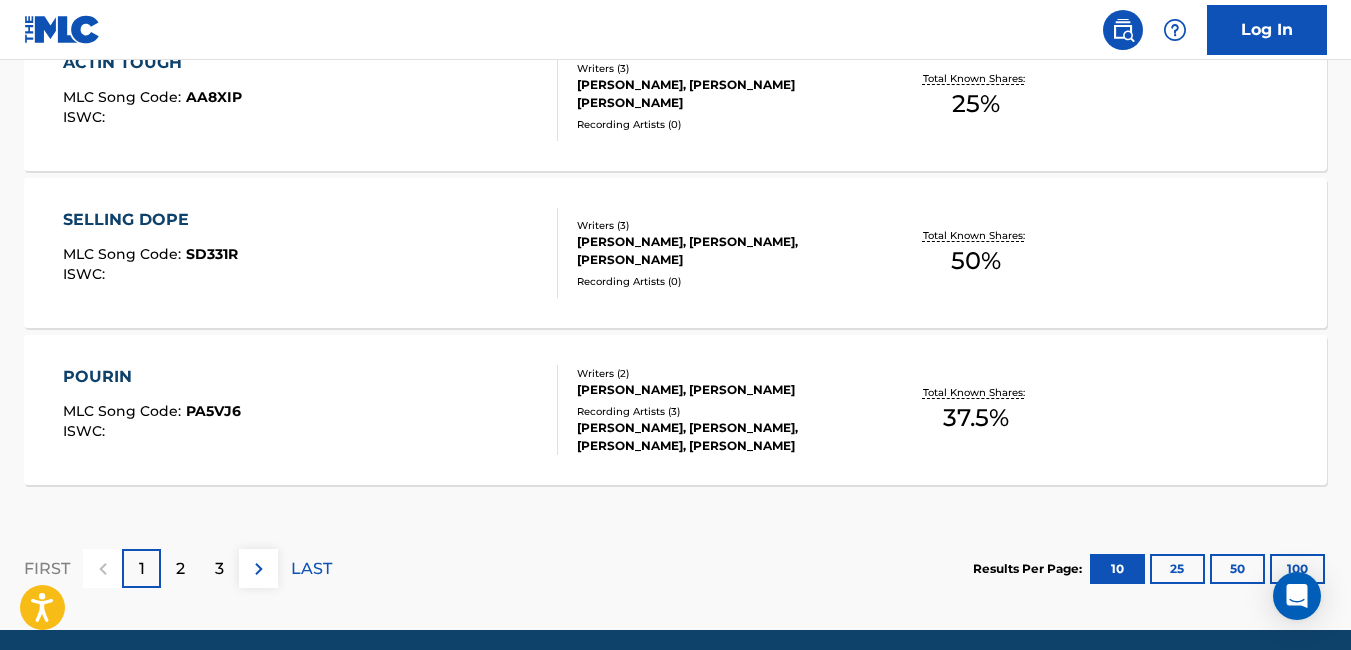 click on "POURIN" at bounding box center [152, 377] 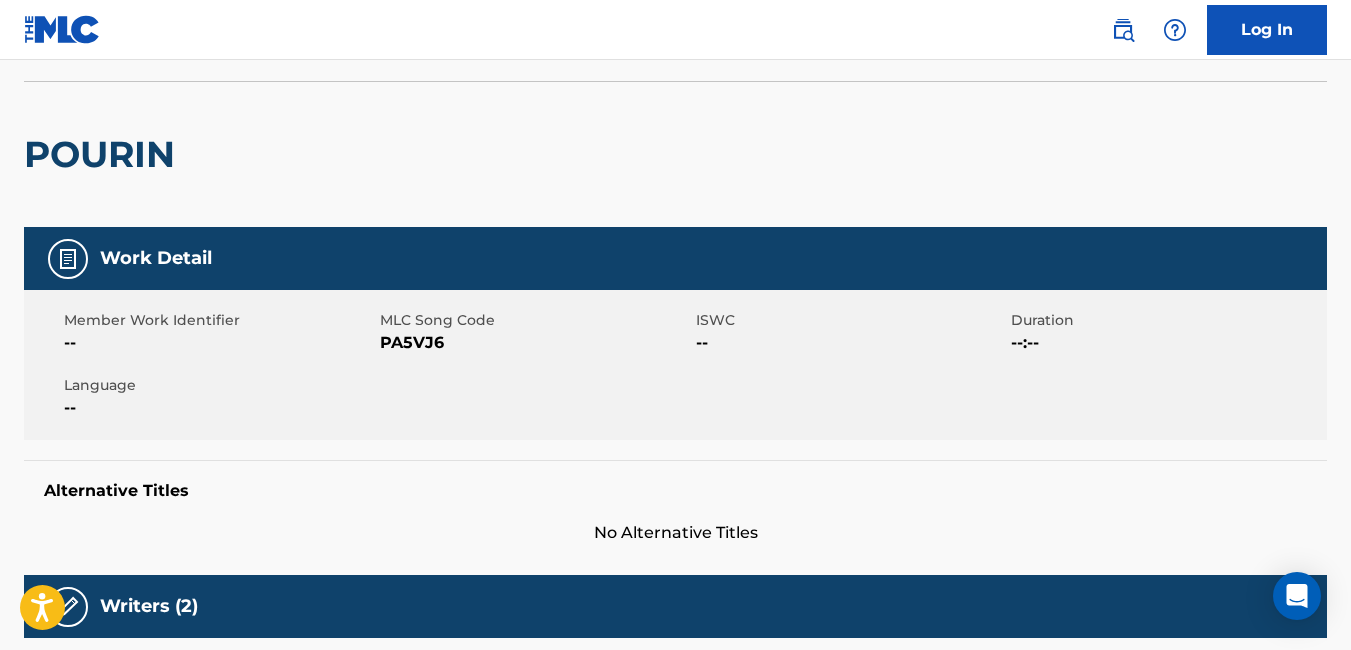scroll, scrollTop: 0, scrollLeft: 0, axis: both 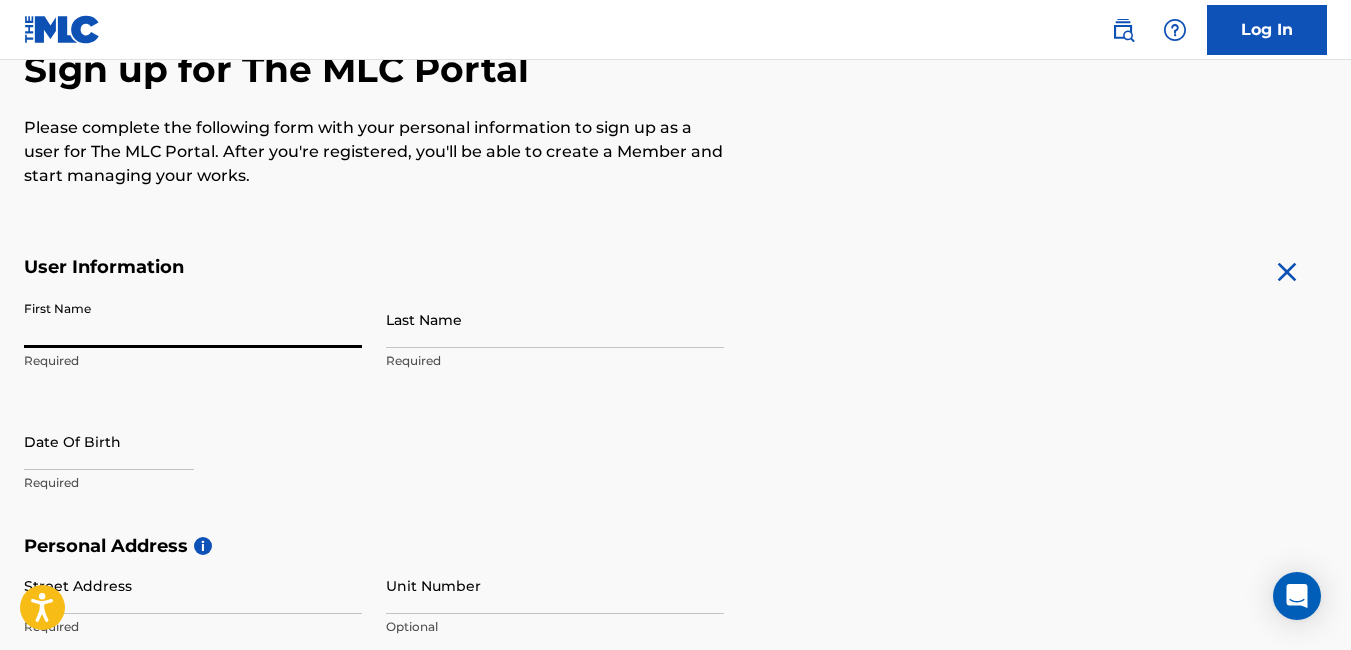click on "First Name" at bounding box center (193, 319) 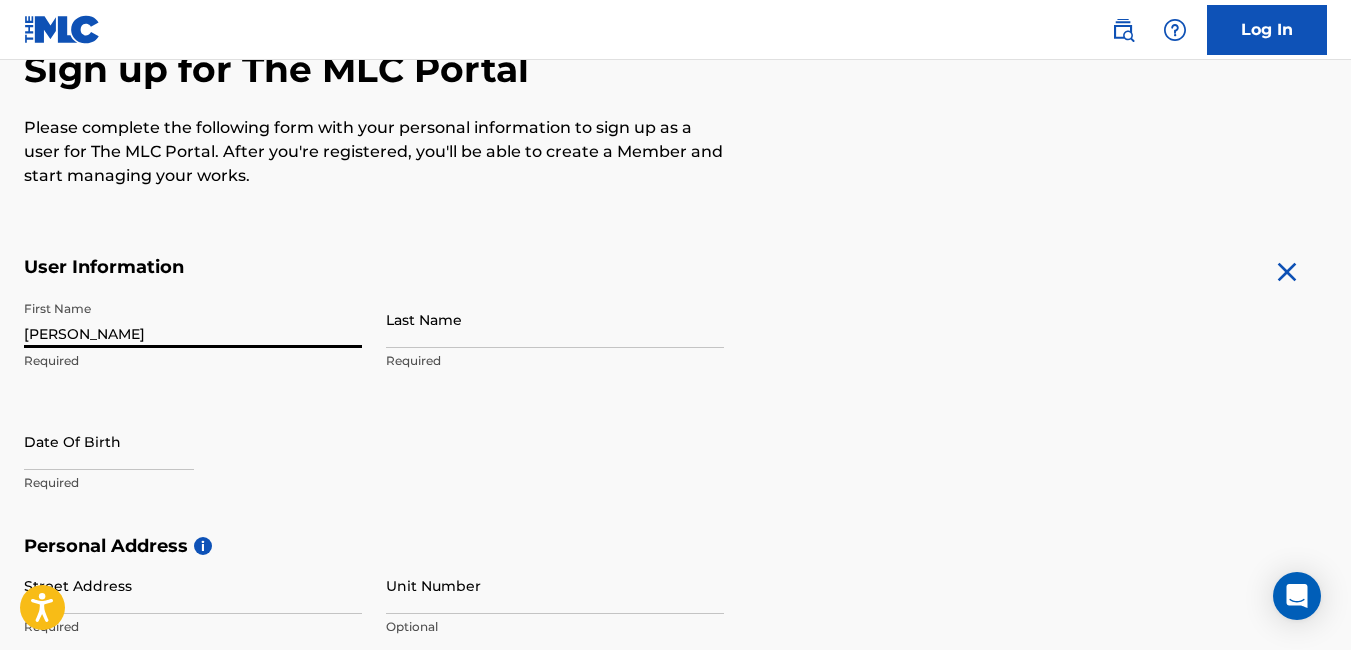 type on "markell" 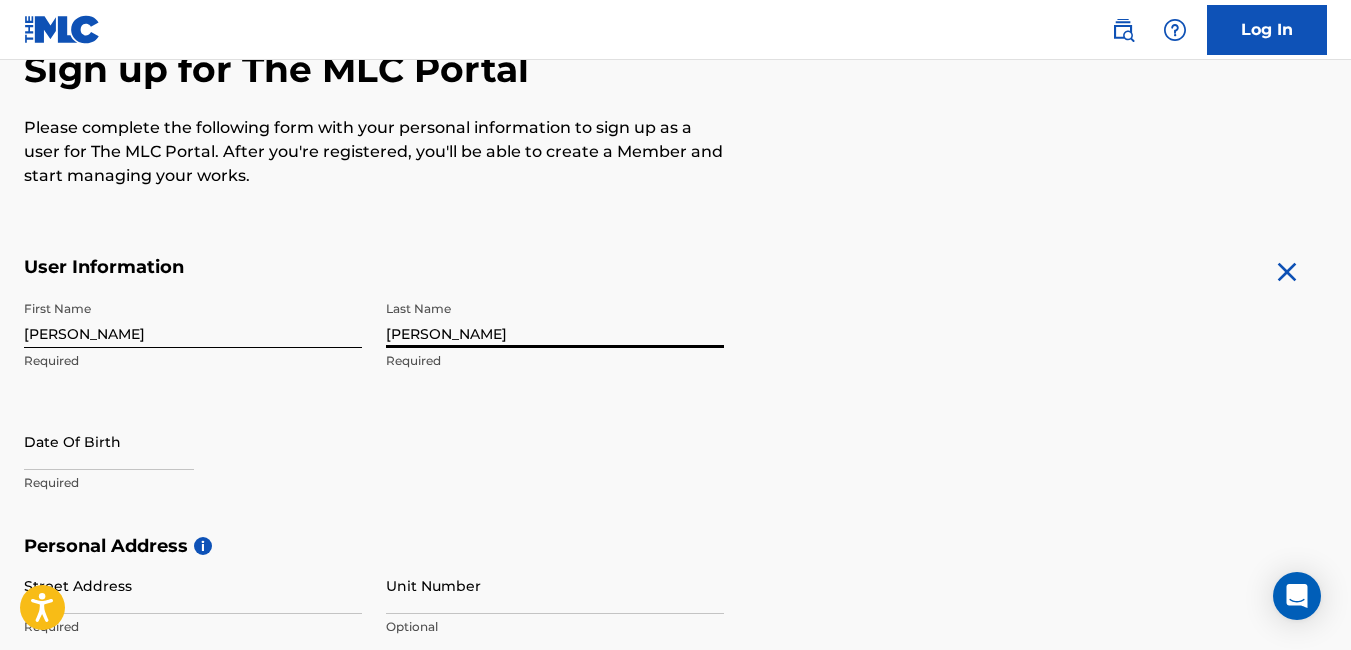 type on "cody jr" 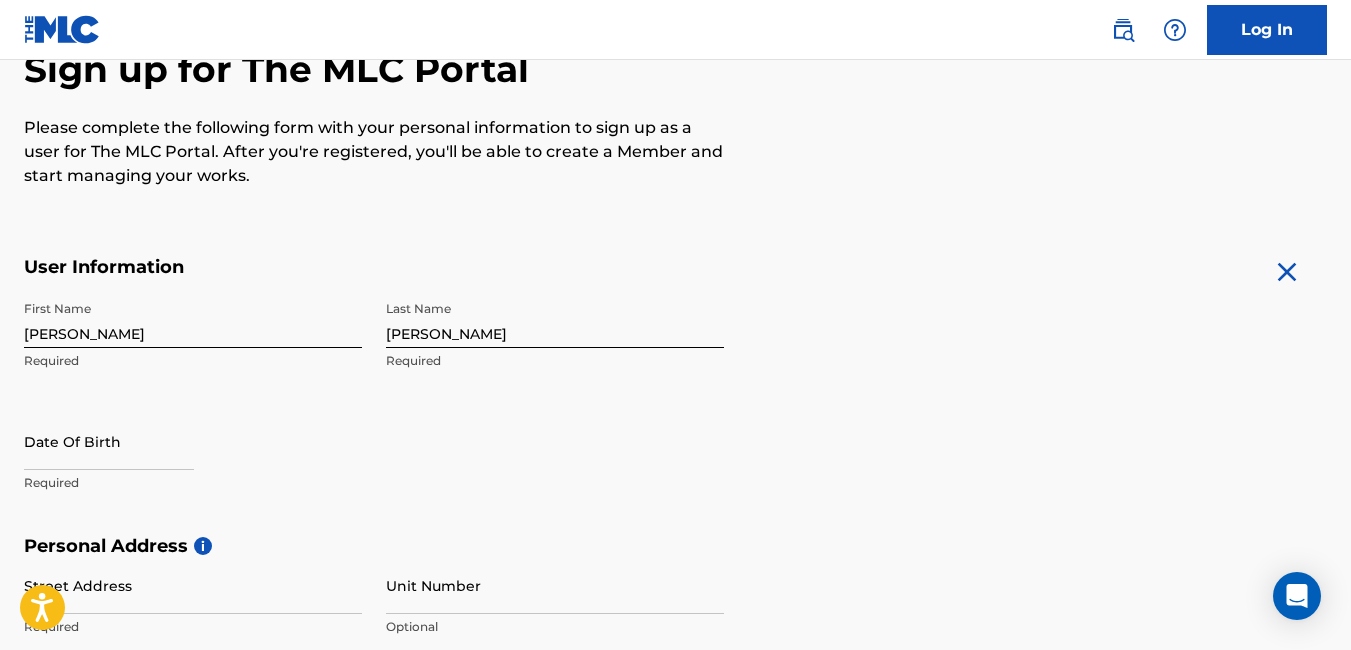 click on "Required" at bounding box center (193, 483) 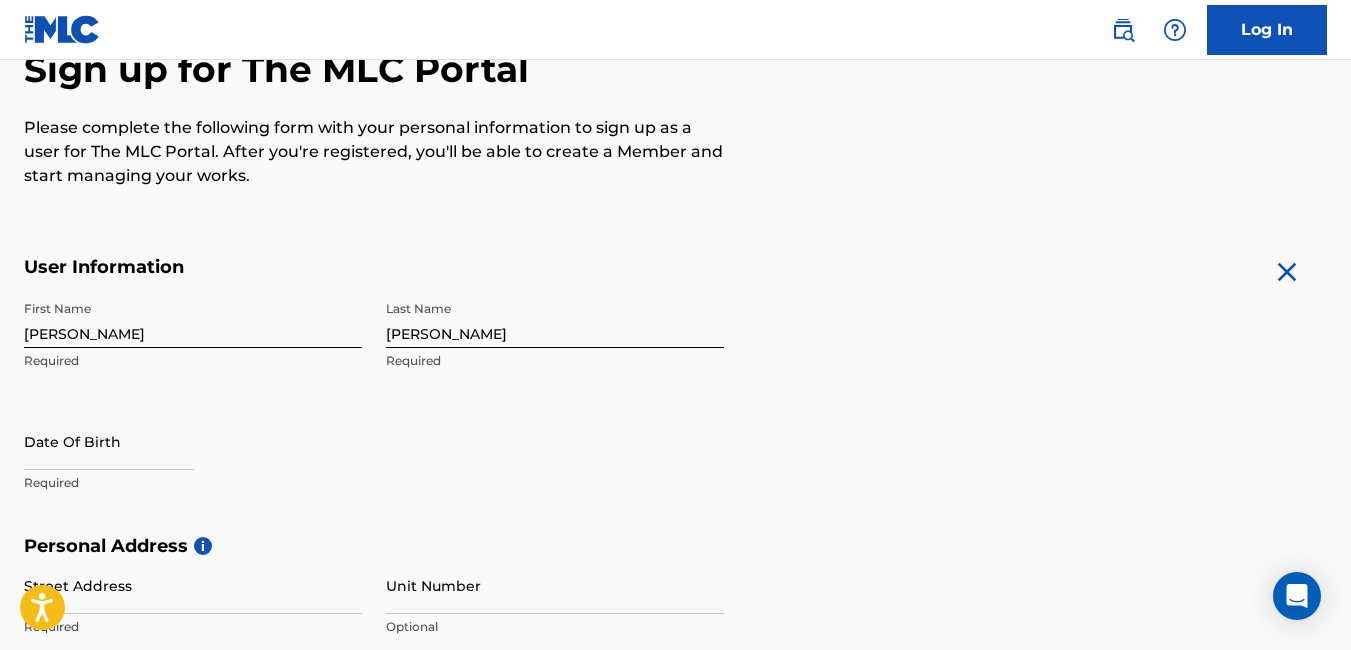 click at bounding box center (109, 441) 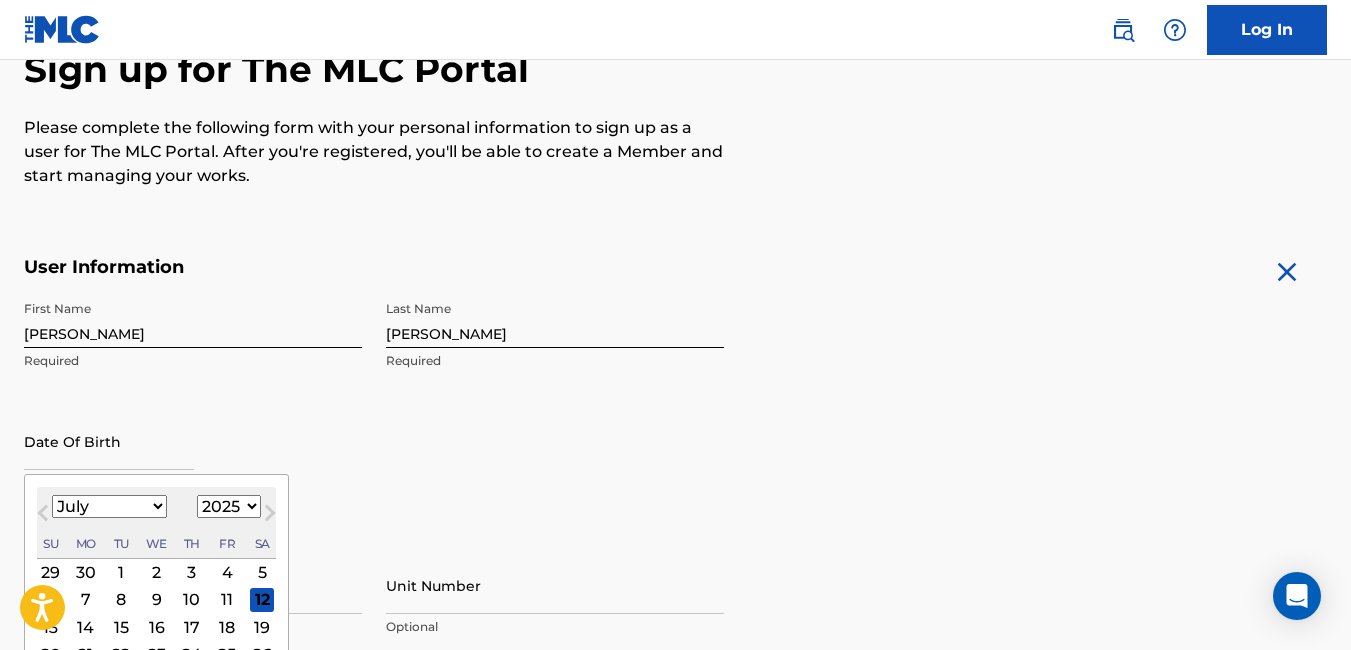 drag, startPoint x: 150, startPoint y: 504, endPoint x: 114, endPoint y: 511, distance: 36.67424 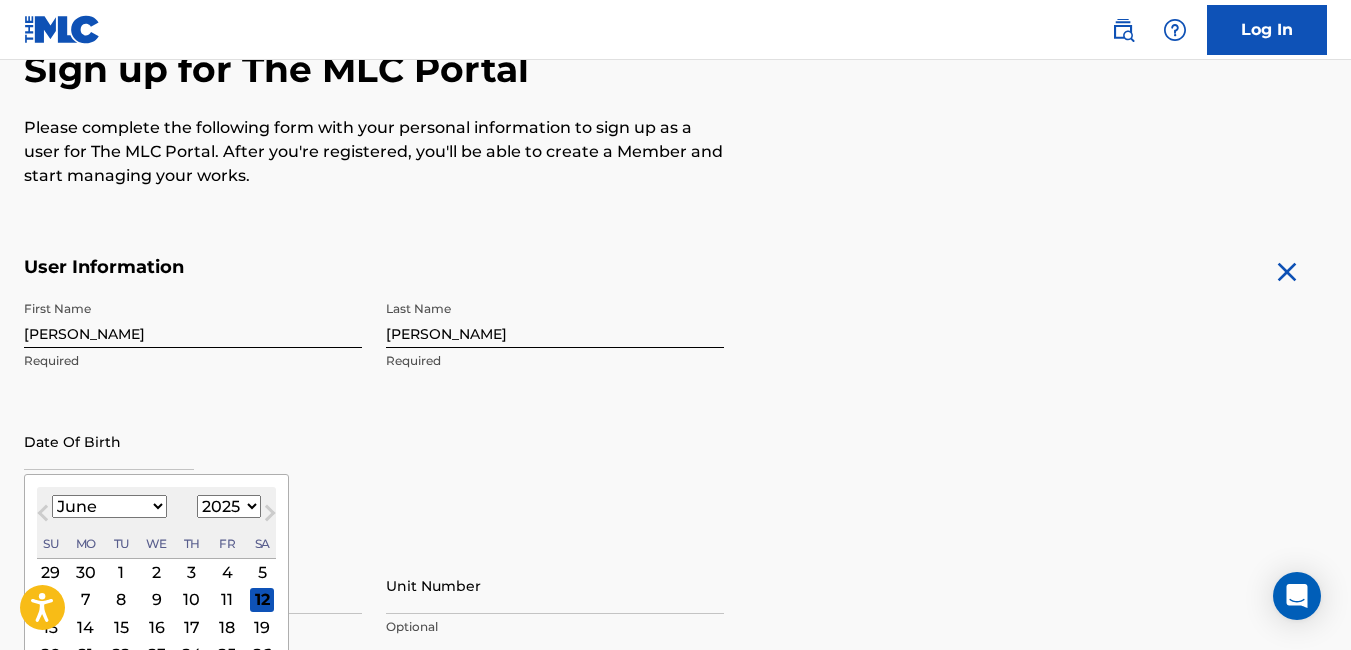 click on "January February March April May June July August September October November December" at bounding box center [109, 506] 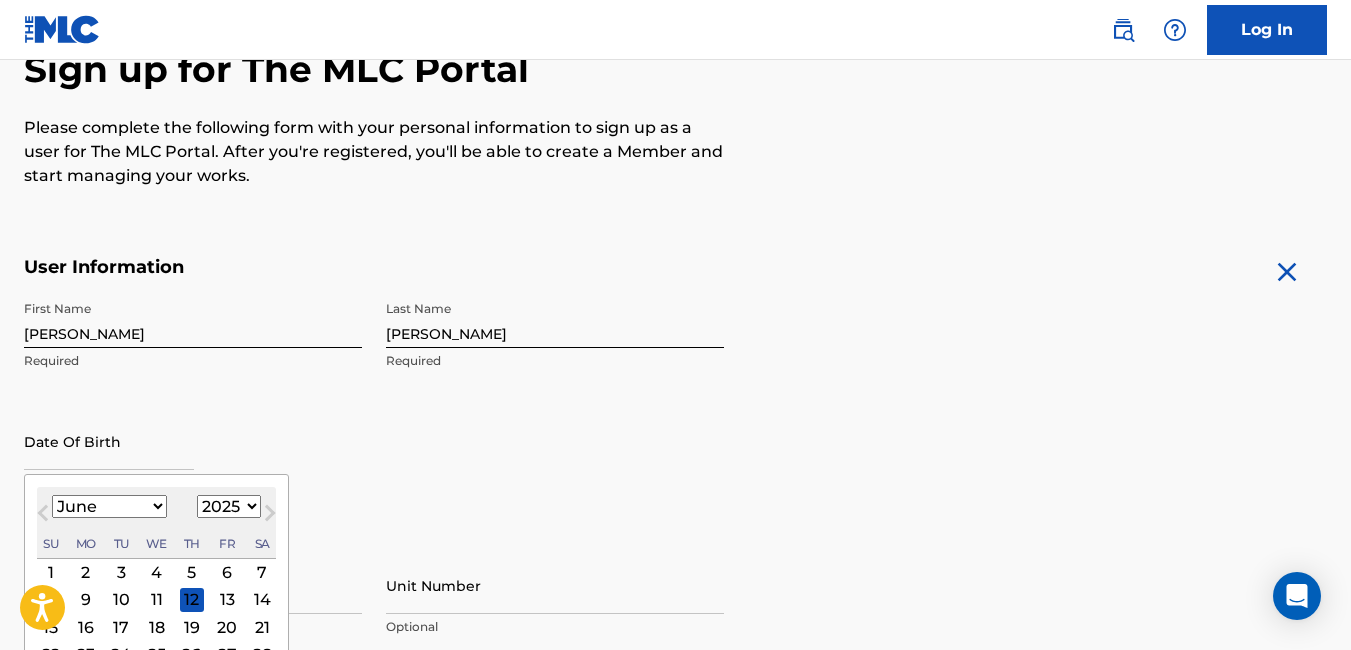 click on "5" at bounding box center (192, 572) 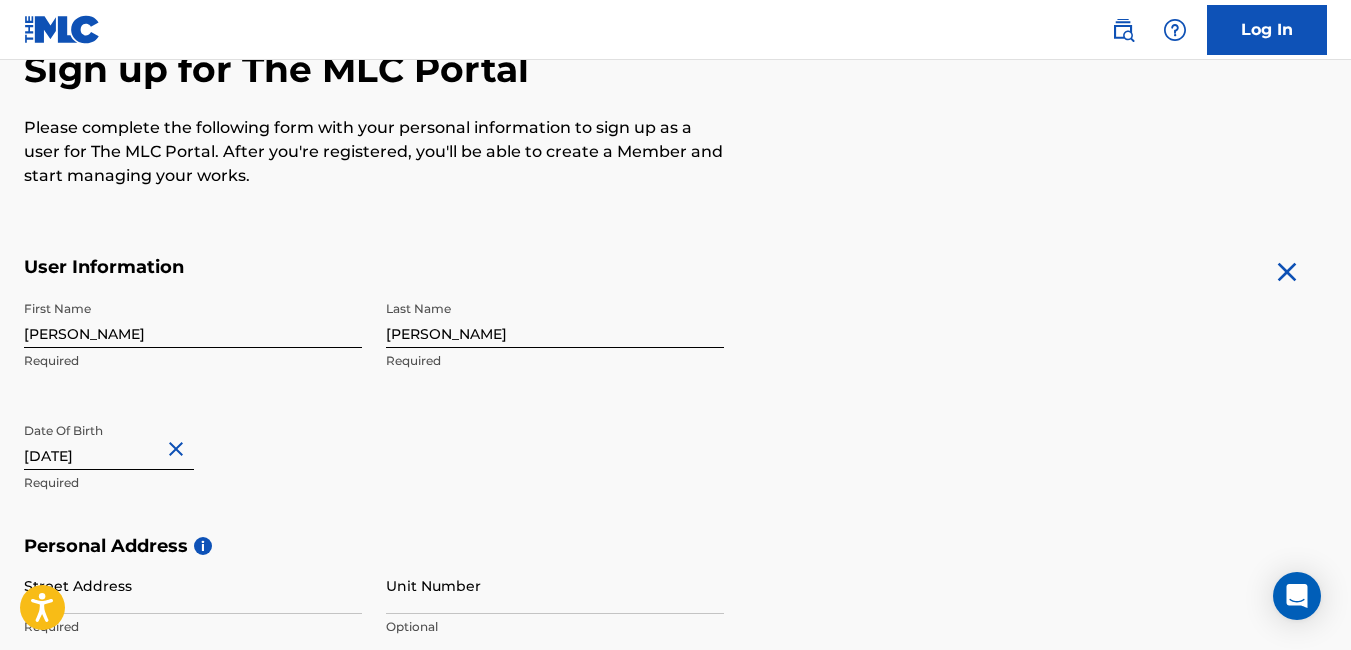drag, startPoint x: 1352, startPoint y: 145, endPoint x: 1255, endPoint y: 152, distance: 97.25225 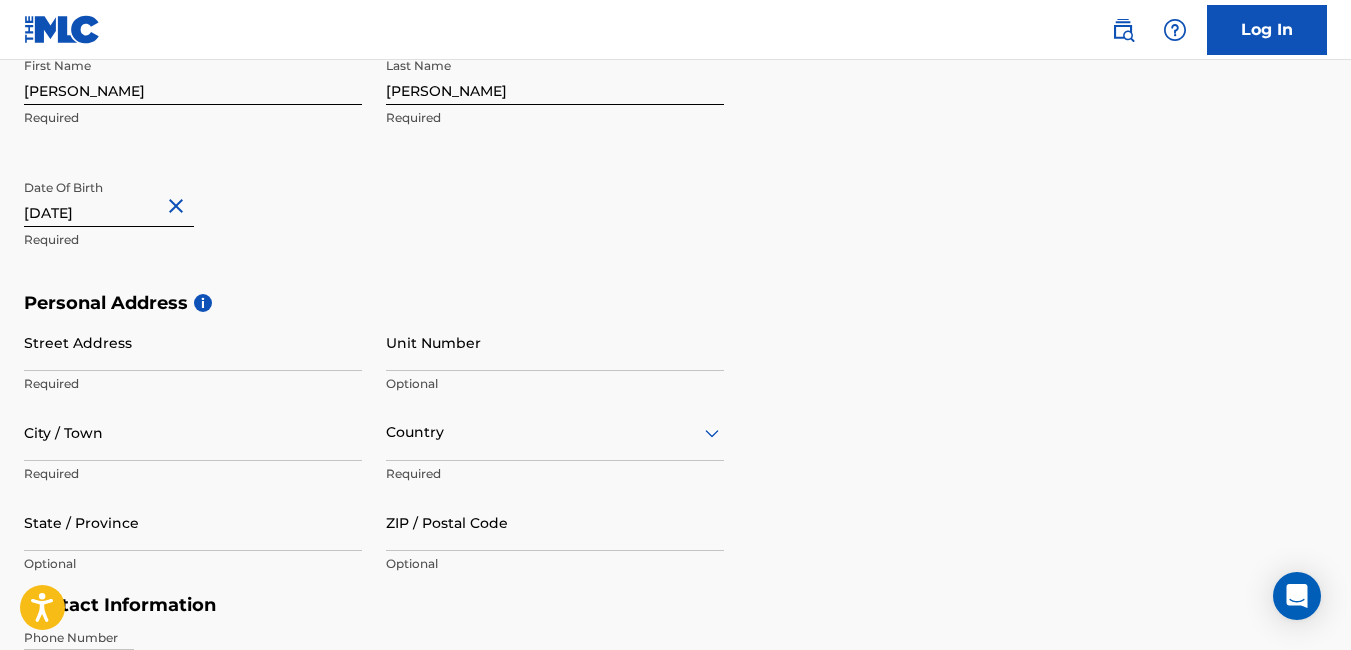 scroll, scrollTop: 453, scrollLeft: 0, axis: vertical 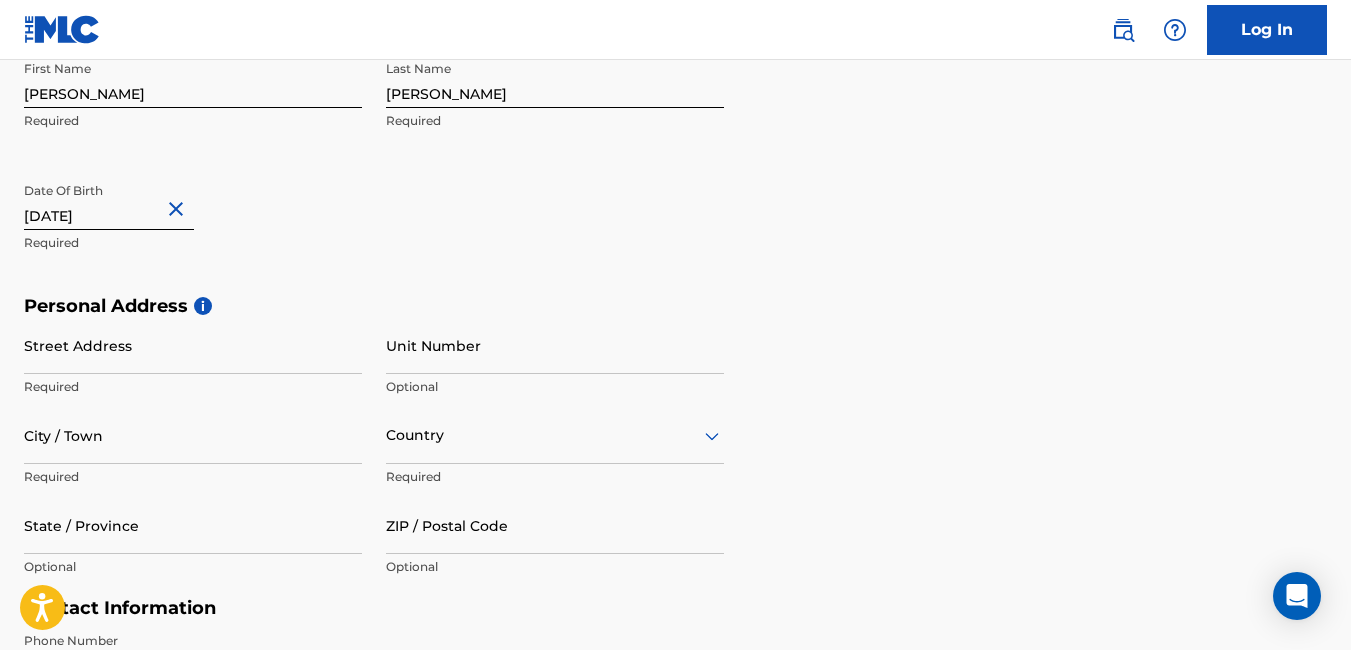 select on "5" 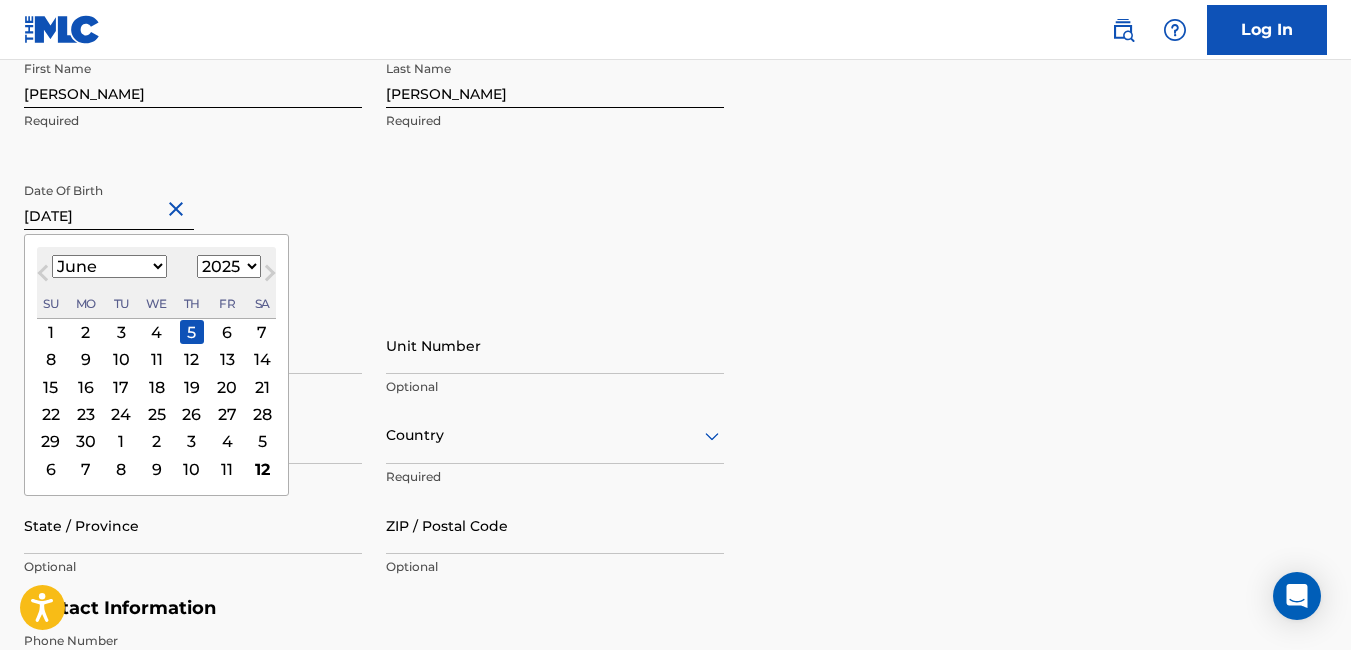 drag, startPoint x: 119, startPoint y: 221, endPoint x: 136, endPoint y: 176, distance: 48.104053 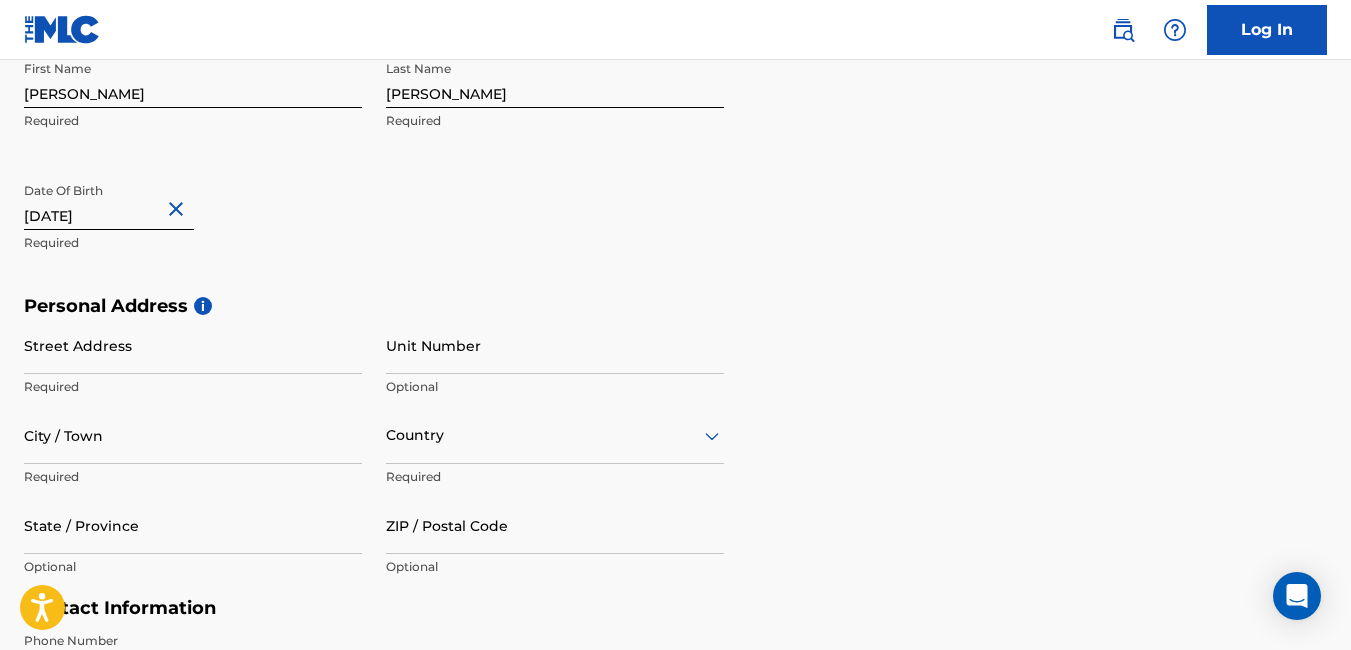 click on "June 5 2025" at bounding box center (109, 201) 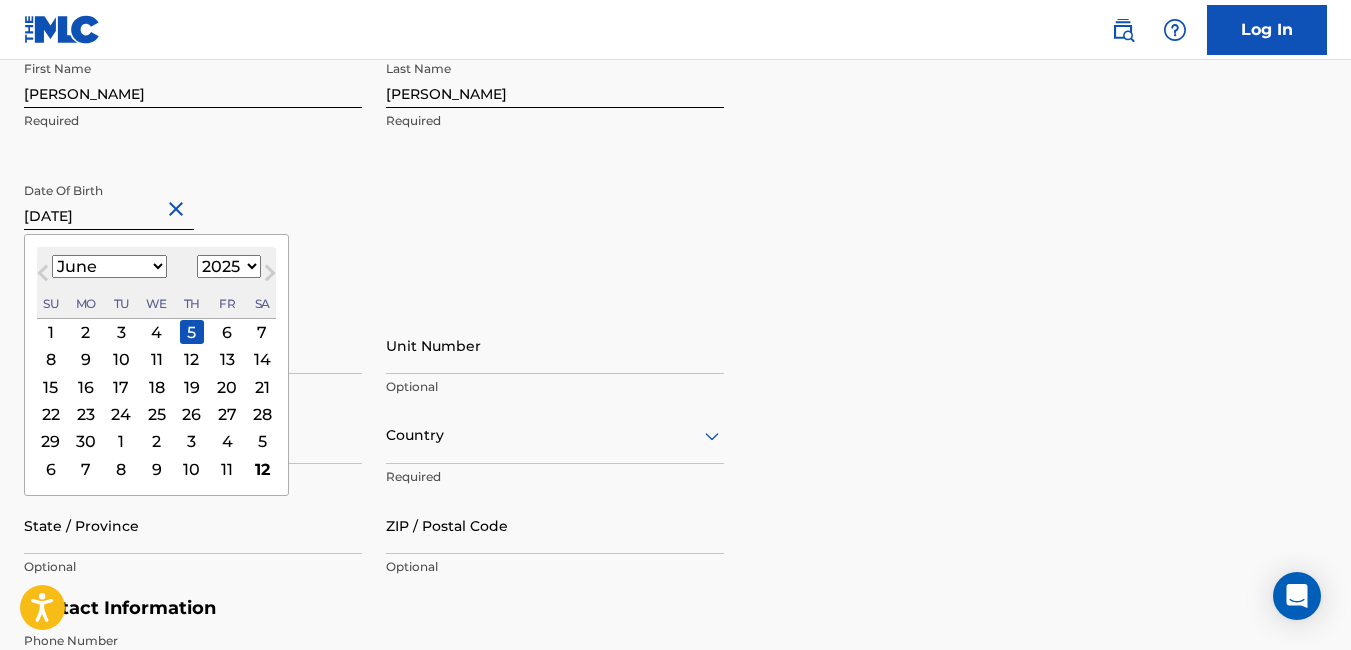 click on "June 5 2025" at bounding box center [109, 201] 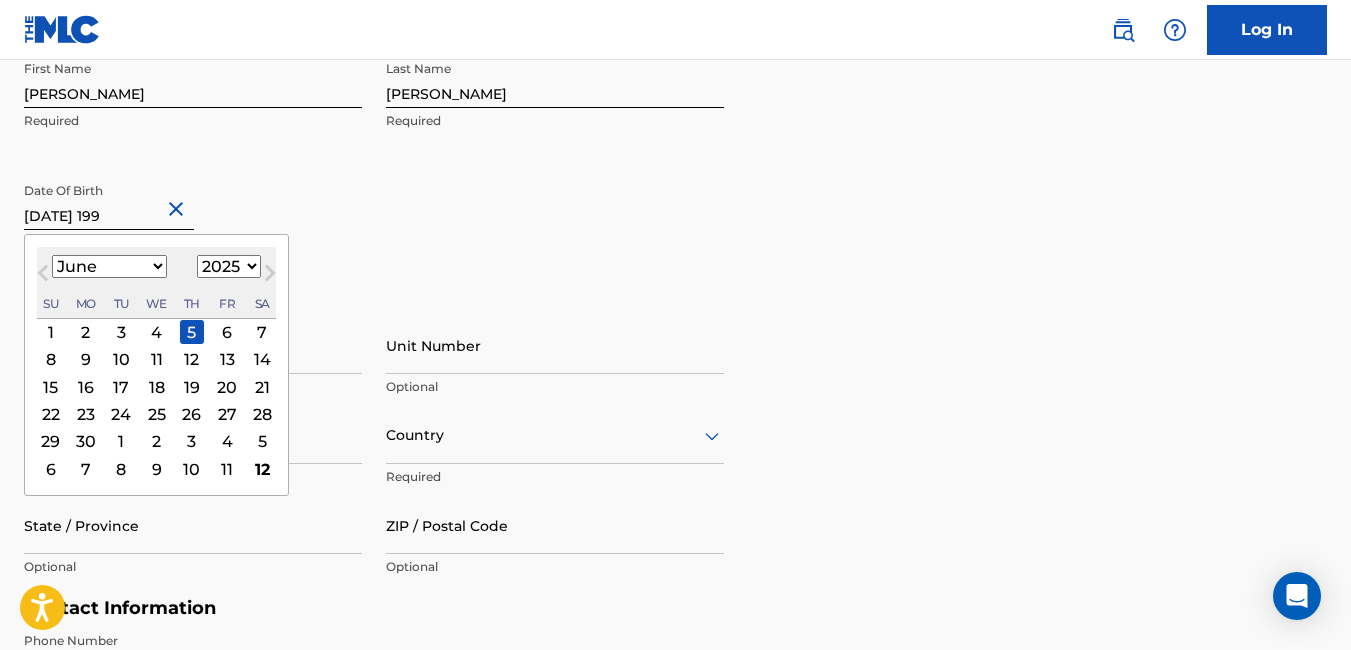 type on "June 5 1992" 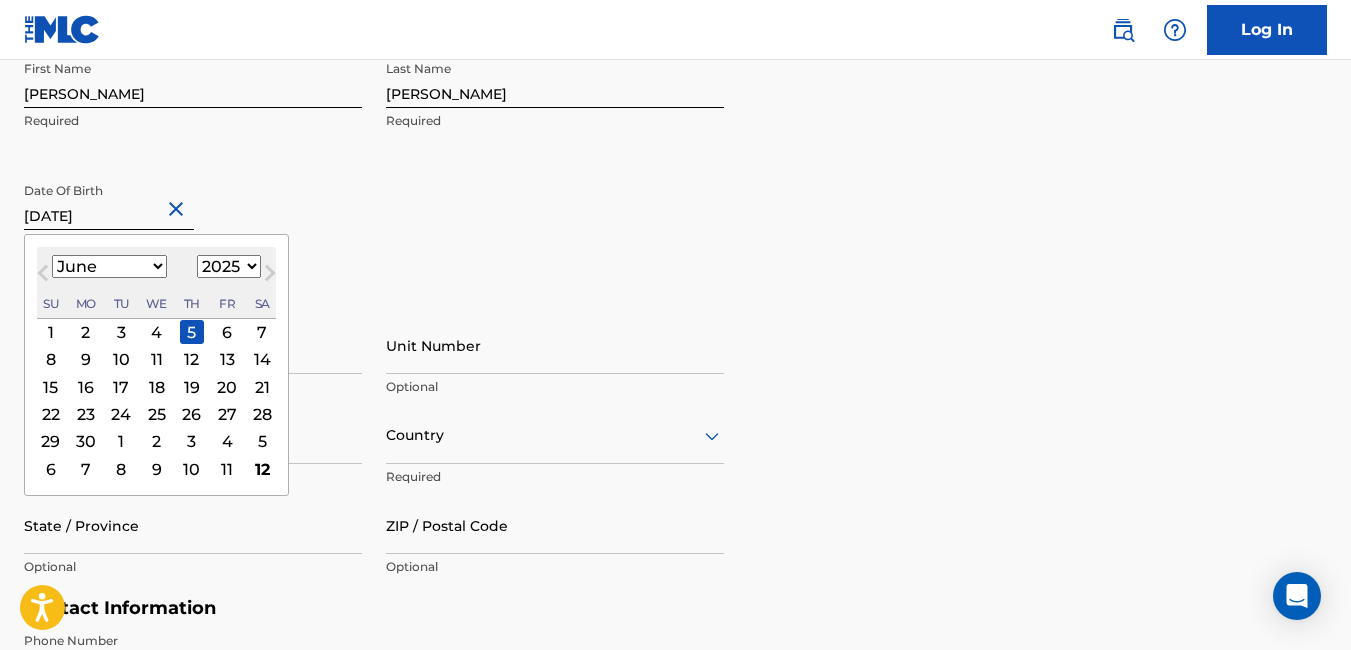 select on "1992" 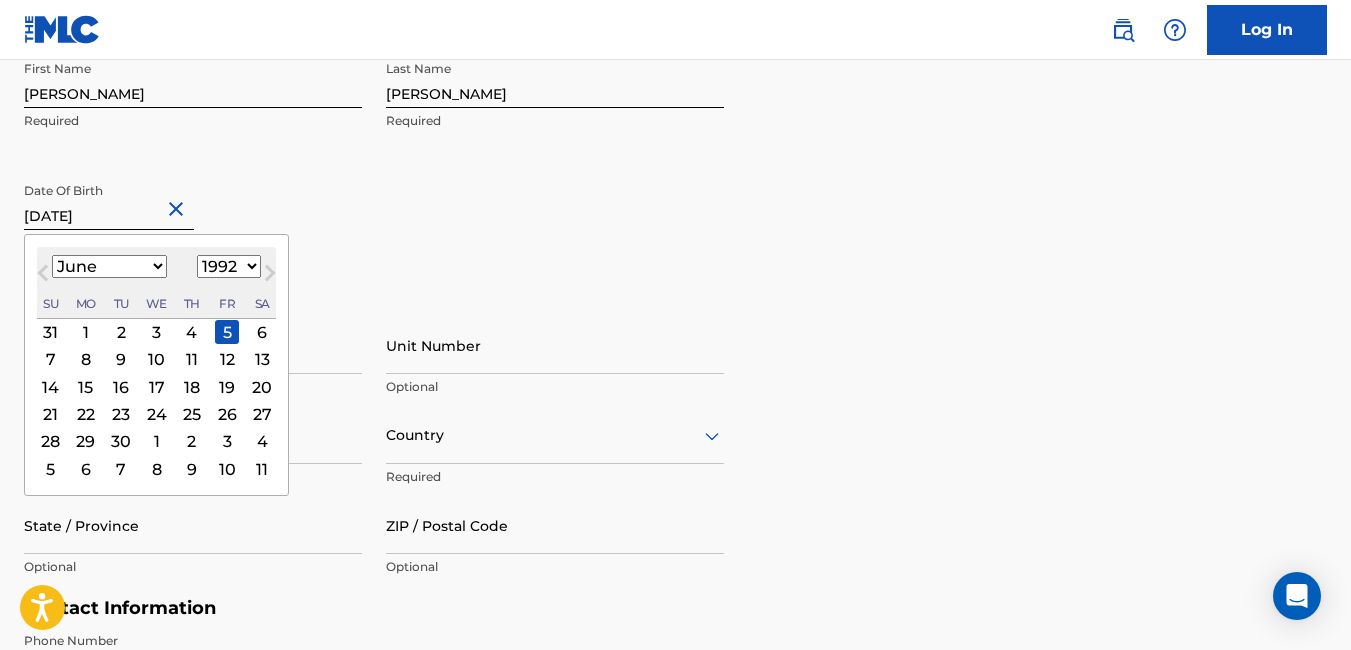 type on "June 5 1992" 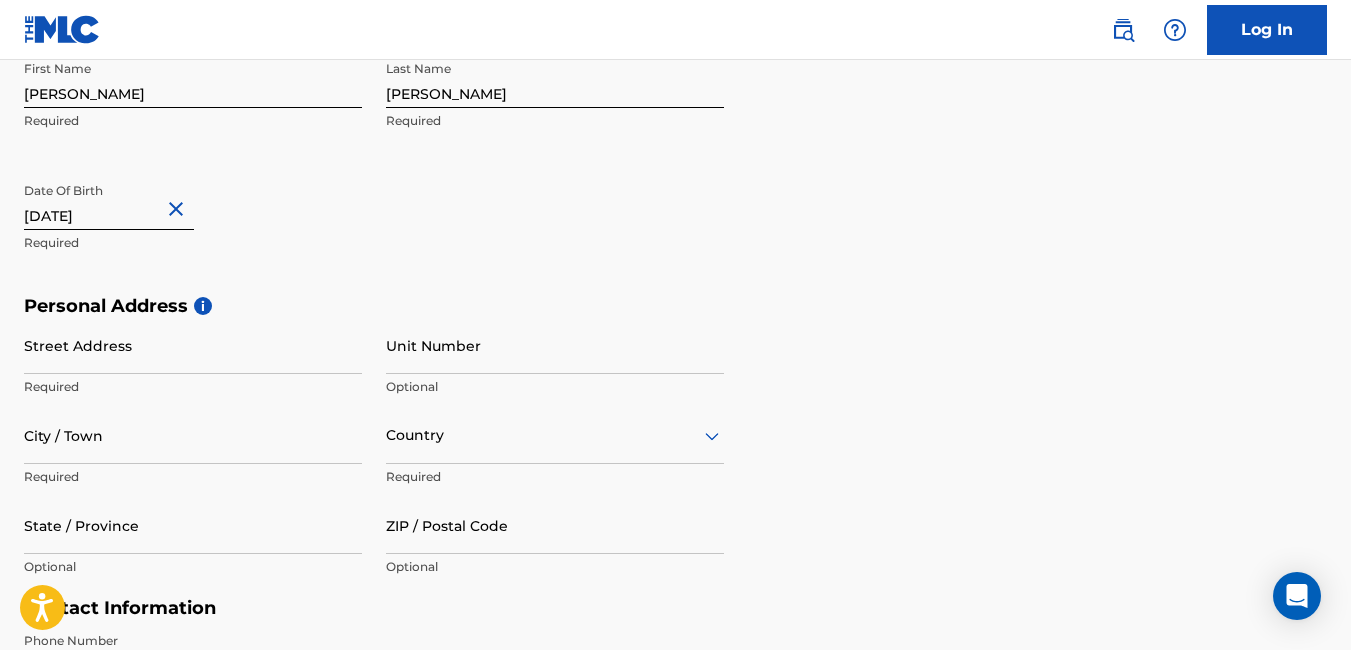 drag, startPoint x: 1342, startPoint y: 320, endPoint x: 961, endPoint y: 445, distance: 400.9813 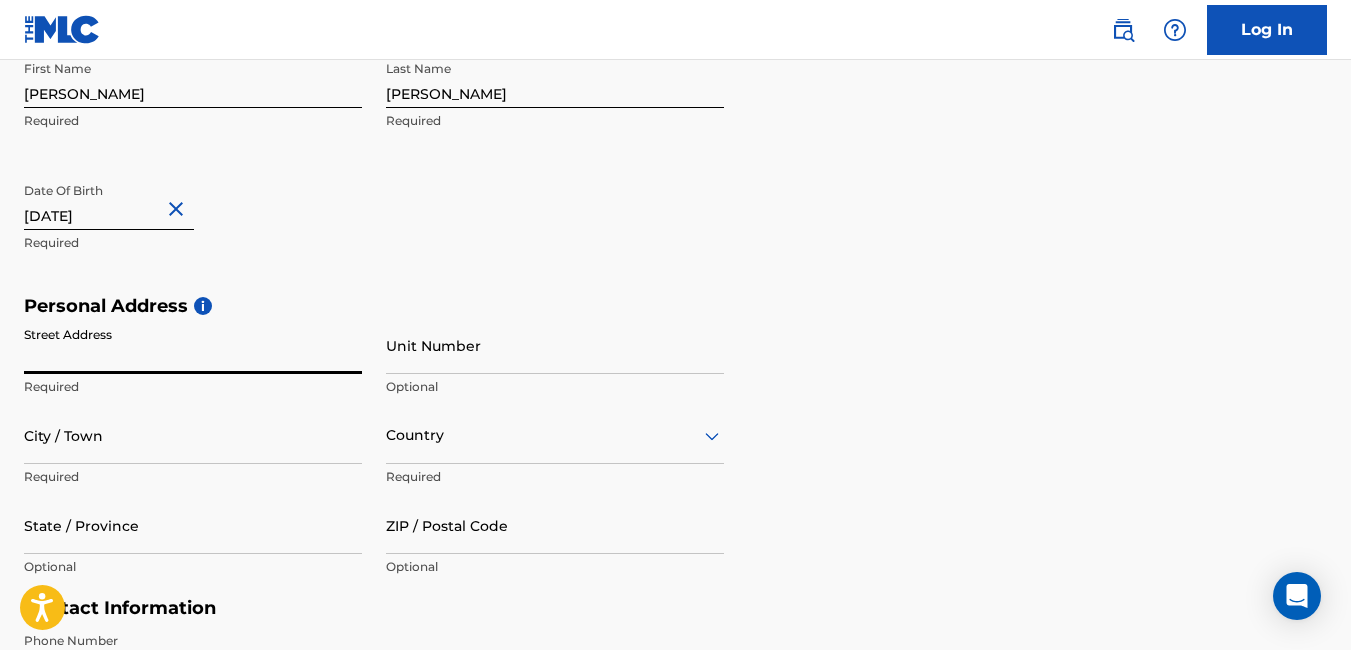 click on "Street Address" at bounding box center [193, 345] 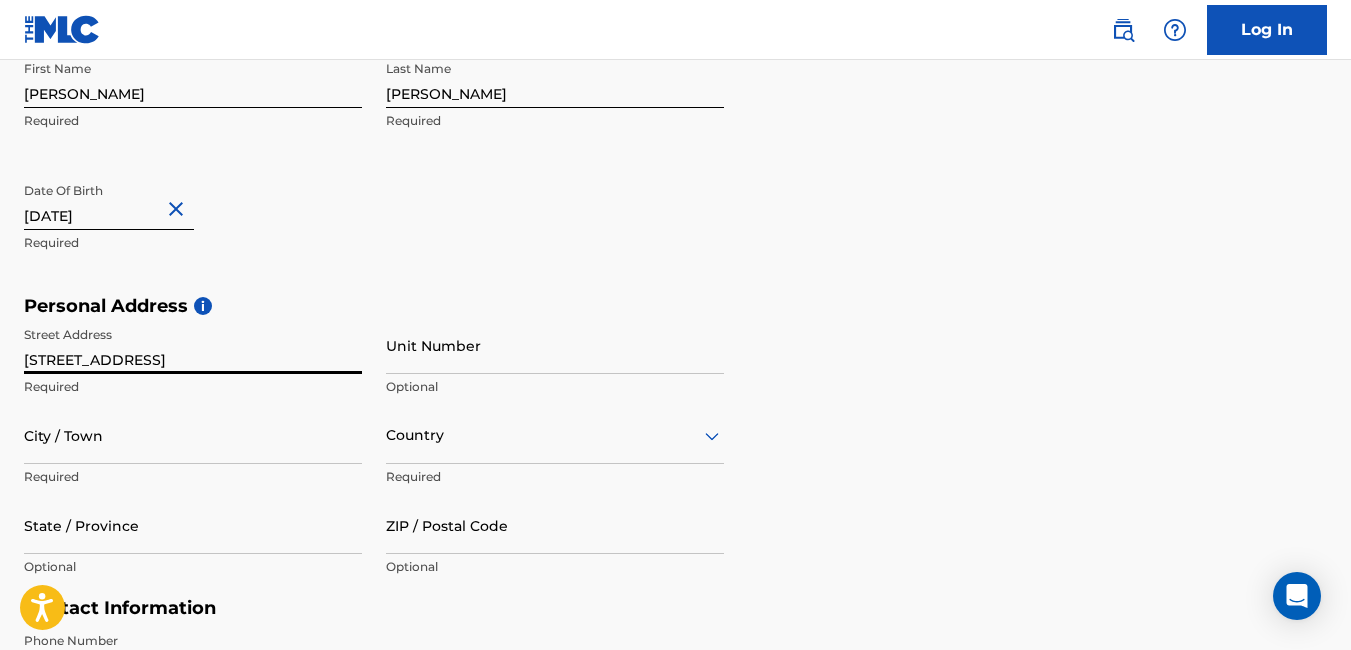 type on "77 polar rock rd" 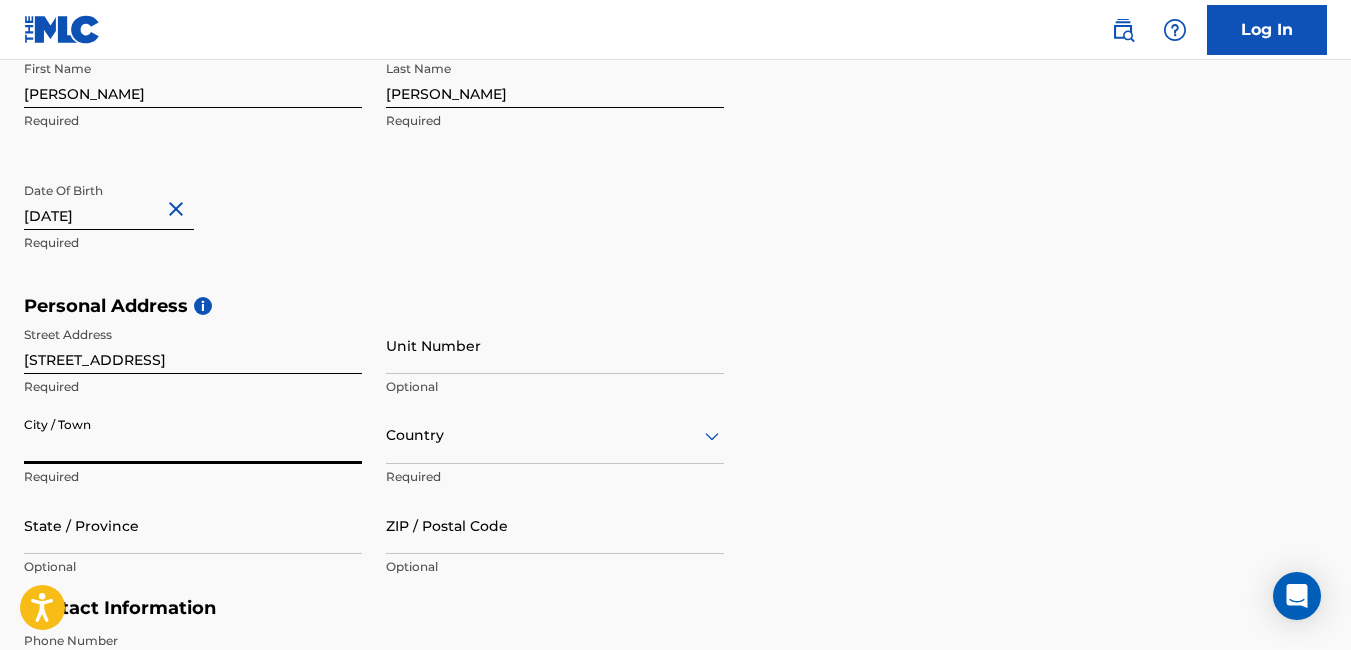 drag, startPoint x: 133, startPoint y: 450, endPoint x: 61, endPoint y: 445, distance: 72.1734 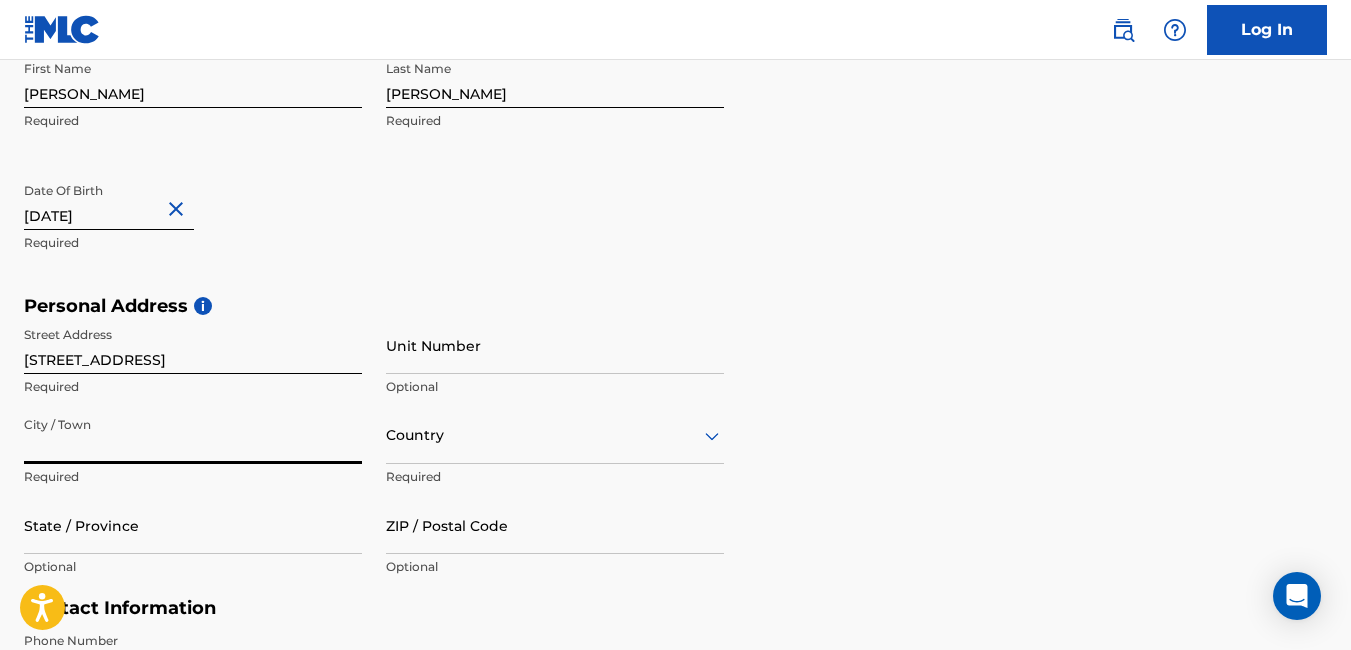 scroll, scrollTop: 0, scrollLeft: 1997, axis: horizontal 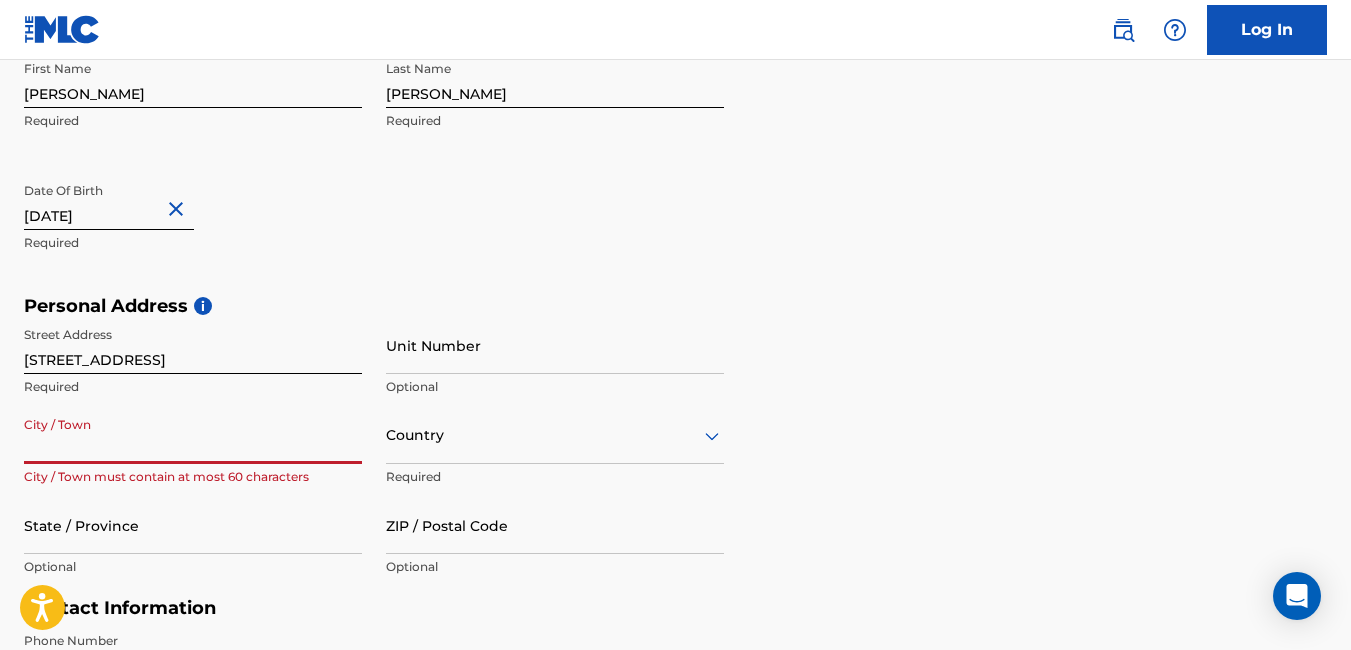 drag, startPoint x: 239, startPoint y: 443, endPoint x: 199, endPoint y: 424, distance: 44.28318 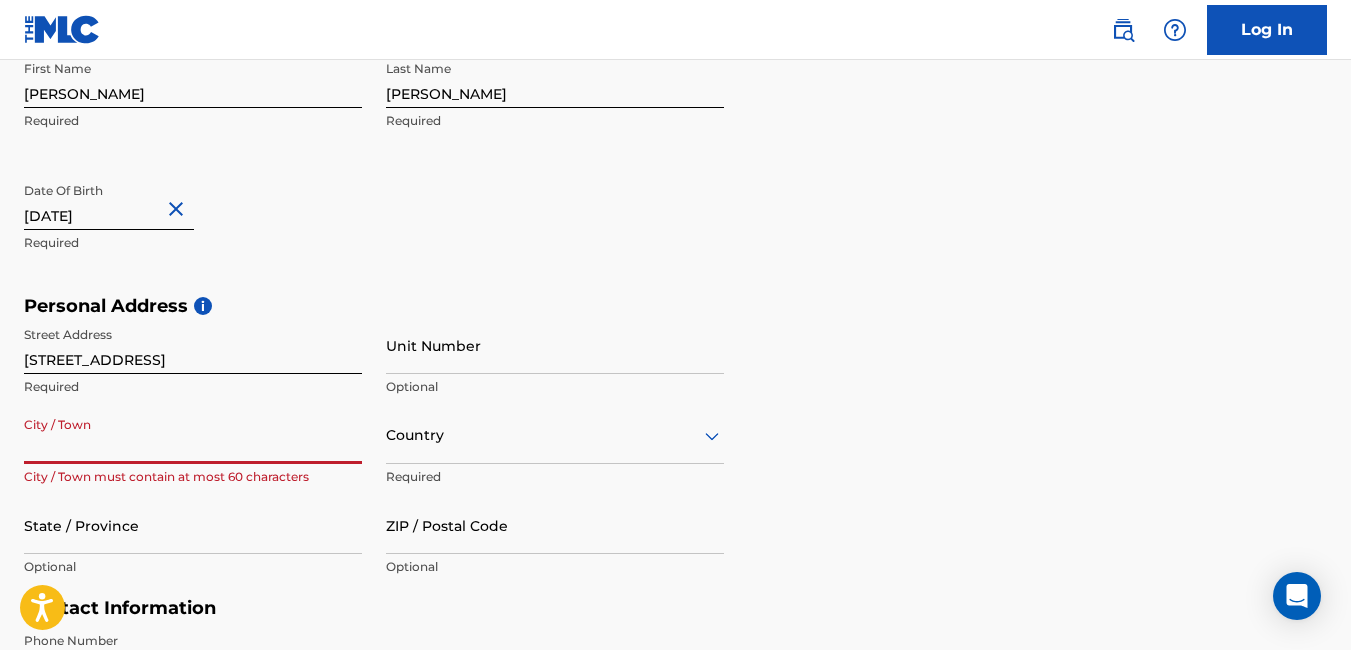 type on "Hello,  The petition looks good to me. I added in Ava's birth date (04/12/2020) as well as my mailing contact info.  We agreed on $2,000 total, split into 2 installments. If that is correct, I am prepared to make the 1st payment of $1,000.  Thank you again for your time and attention to this issue! Tony Stewart Indeed Auto 404-661-8532t" 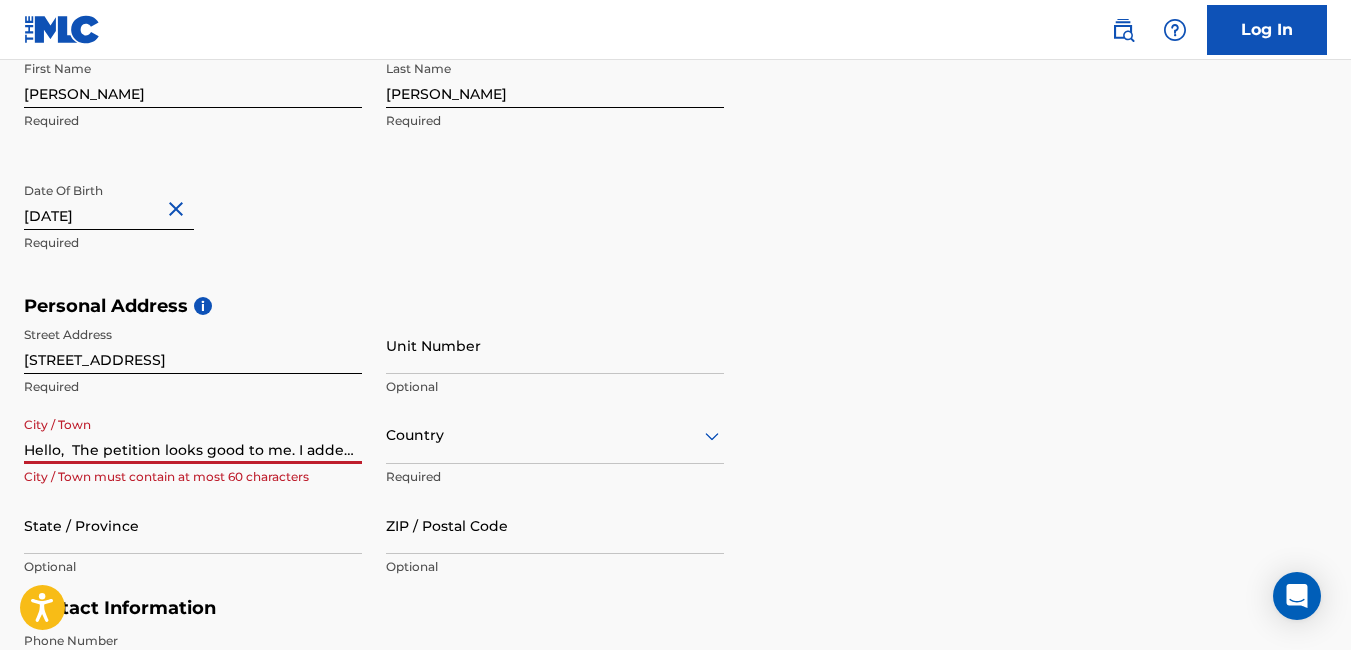 drag, startPoint x: 199, startPoint y: 424, endPoint x: 622, endPoint y: 354, distance: 428.75284 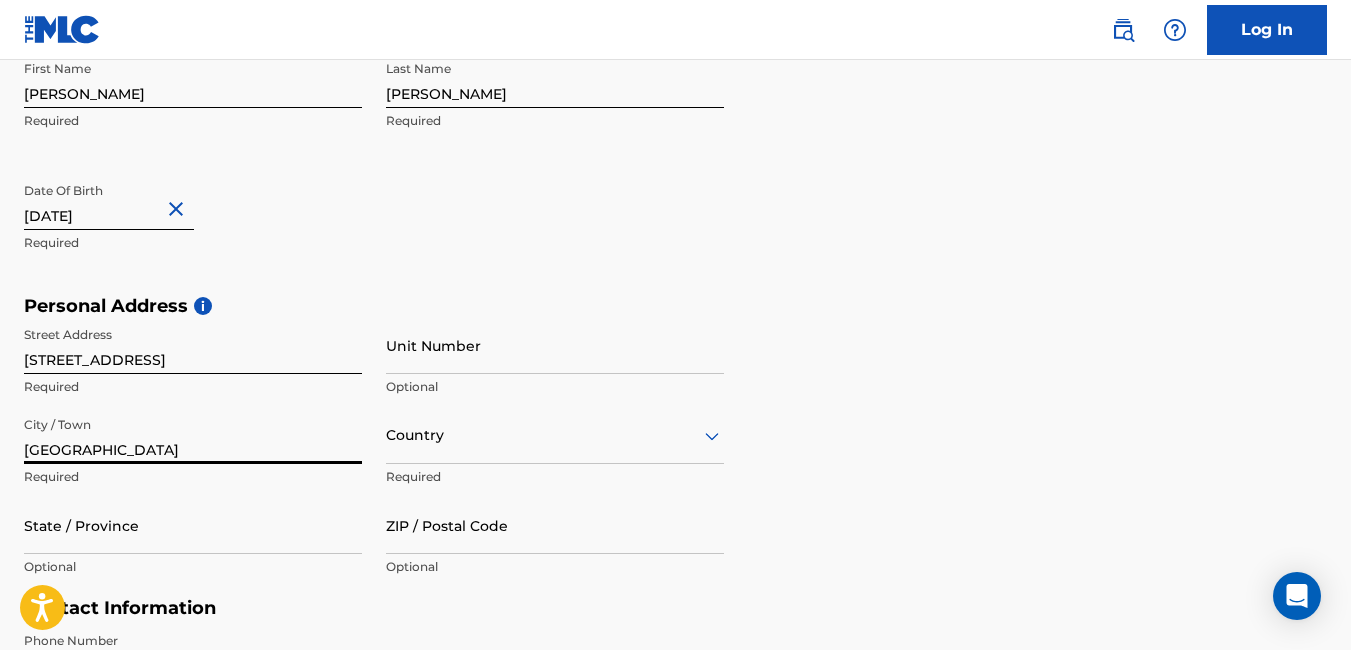 type on "atlanta" 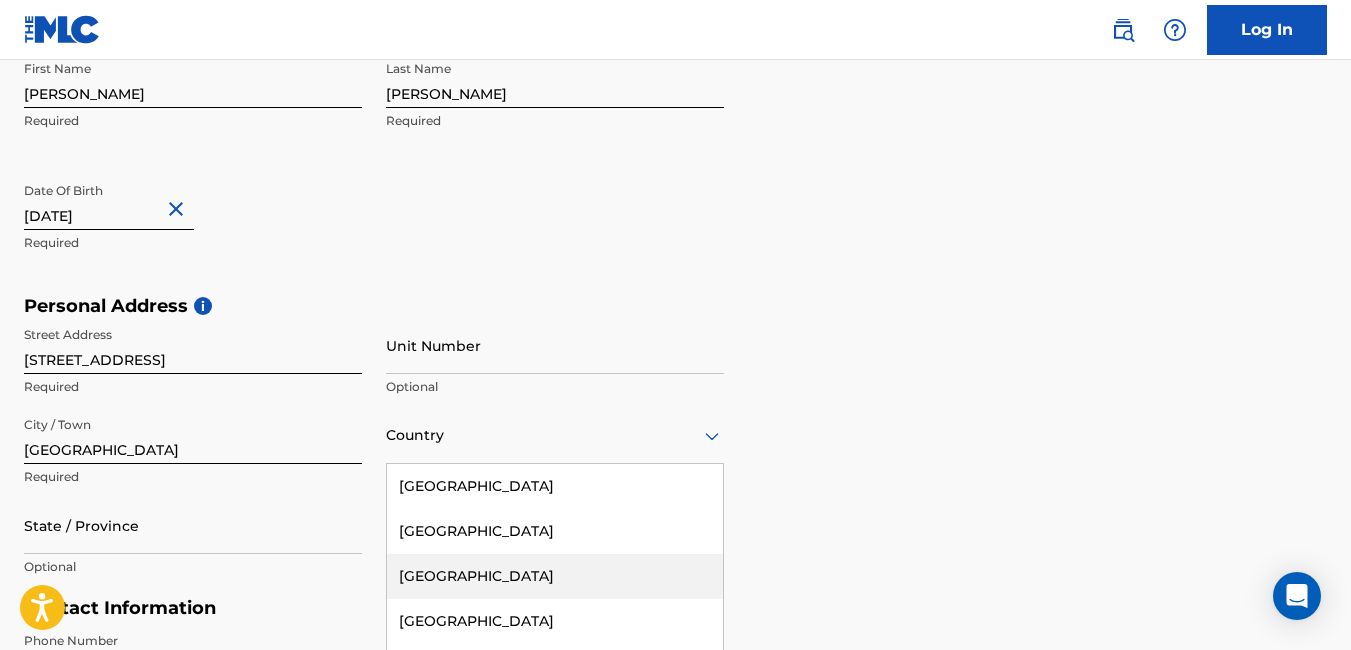 scroll, scrollTop: 568, scrollLeft: 0, axis: vertical 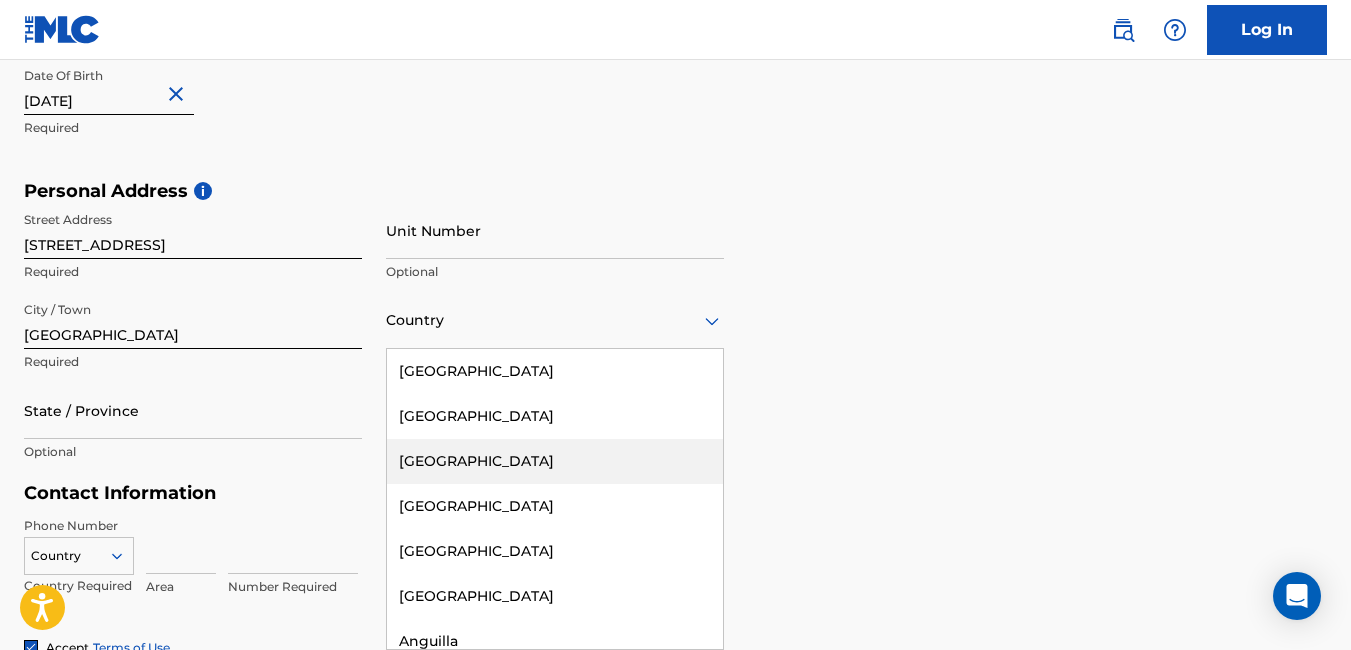click on "223 results available. Use Up and Down to choose options, press Enter to select the currently focused option, press Escape to exit the menu, press Tab to select the option and exit the menu. Country United States Afghanistan Albania Algeria Andorra Angola Anguilla Antigua and Barbuda Argentina Armenia Aruba Australia Austria Azerbaijan Bahamas Bahrain Bangladesh Barbados Belarus Belgium Belize Benin Bermuda Bhutan Bolivia Bosnia and Herzegovina Botswana Brazil Brunei Darussalam Bulgaria Burkina Faso Burundi Cambodia Cameroon Canada Cape Verde Cayman Islands Central African Republic Chad Chile China Colombia Comoros Congo Congo, the Democratic Republic of the Cook Islands Costa Rica Cote D'Ivoire Croatia Cuba Cyprus Czech Republic Denmark Djibouti Dominica Dominican Republic Ecuador Egypt El Salvador Equatorial Guinea Eritrea Estonia Ethiopia Falkland Islands (Malvinas) Faroe Islands Fiji Finland France French Guiana French Polynesia Gabon Gambia Georgia Germany Ghana Gibraltar Greece Greenland Grenada Guinea" at bounding box center (555, 320) 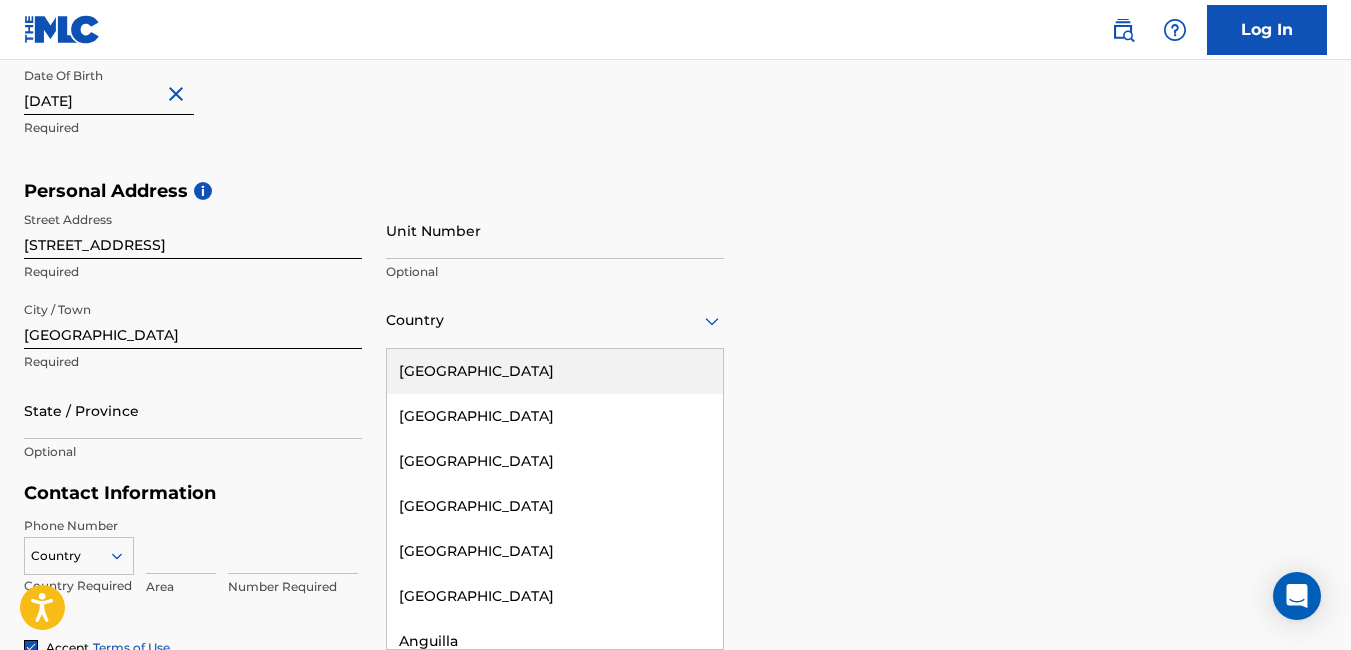 click on "United States" at bounding box center (555, 371) 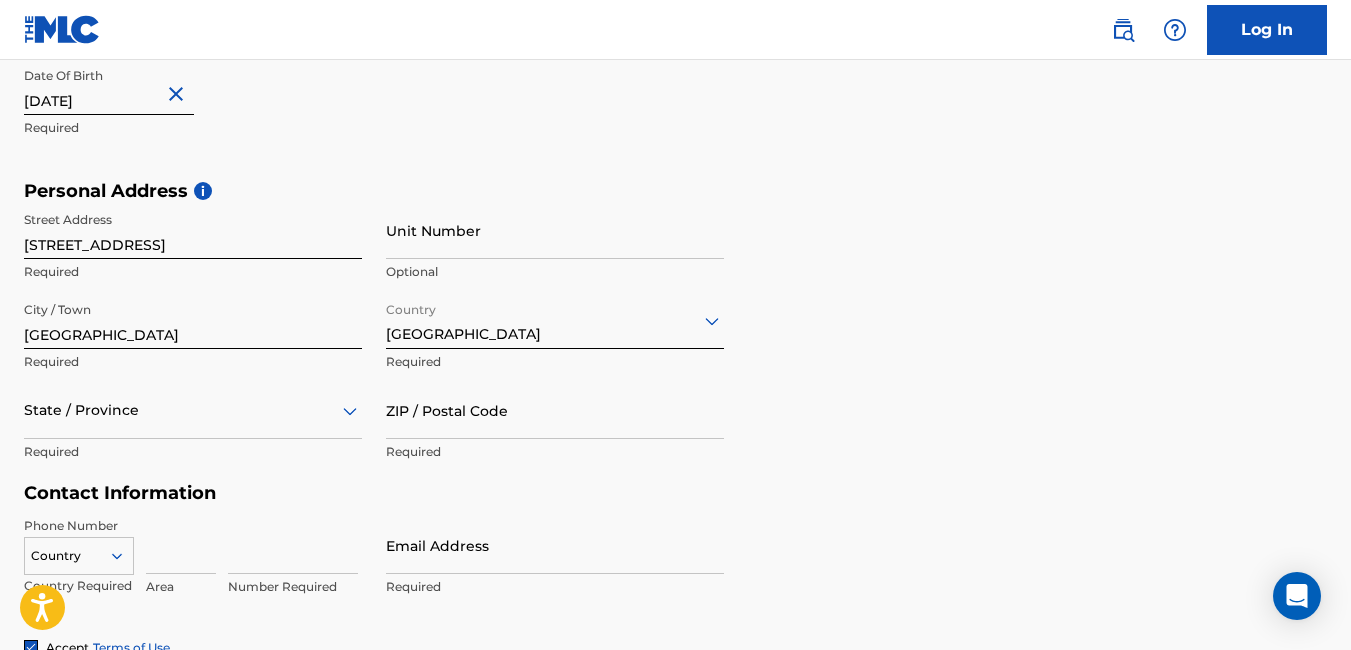 scroll, scrollTop: 658, scrollLeft: 0, axis: vertical 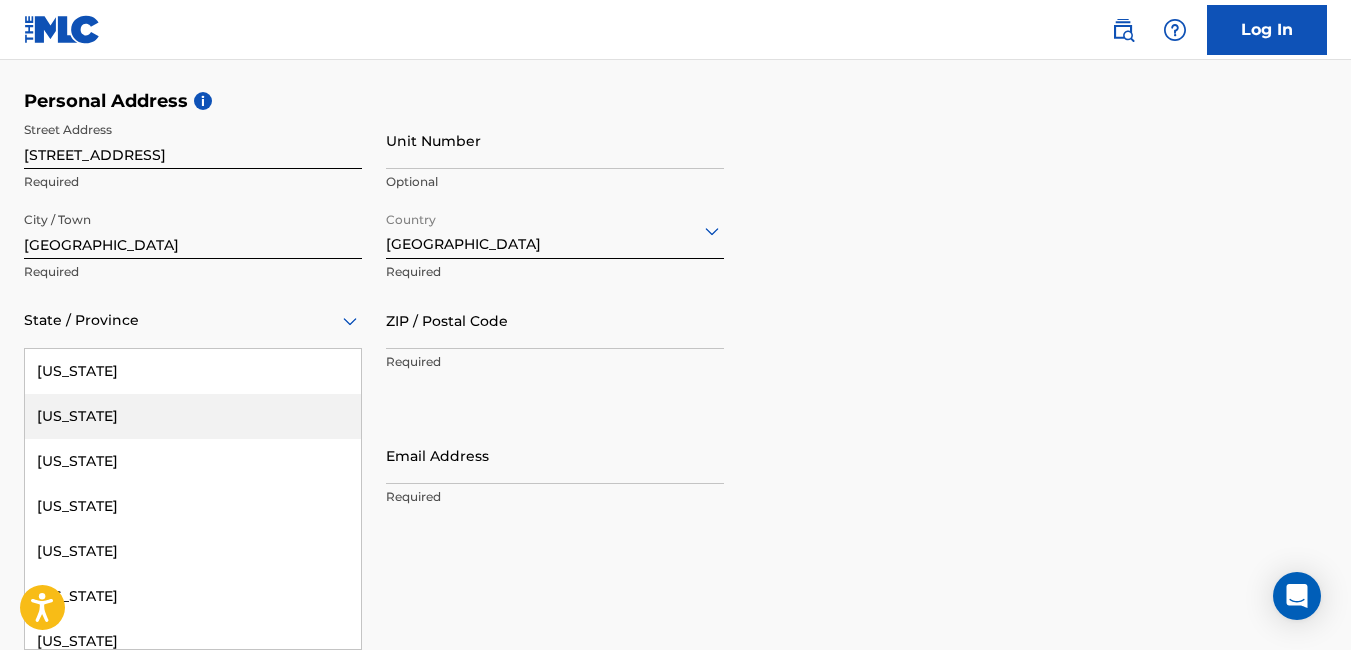click on "57 results available. Use Up and Down to choose options, press Enter to select the currently focused option, press Escape to exit the menu, press Tab to select the option and exit the menu. State / Province Alabama Alaska American Samoa Arizona Arkansas California Colorado Connecticut Delaware District of Columbia Florida Georgia Guam Hawaii Idaho Illinois Indiana Iowa Kansas Kentucky Louisiana Maine Maryland Massachusetts Michigan Minnesota Mississippi Missouri Montana Nebraska Nevada New Hampshire New Jersey New Mexico New York North Carolina North Dakota Northern Mariana Islands Ohio Oklahoma Oregon Pennsylvania Puerto Rico Puerto Rico Rhode Island South Carolina South Dakota Tennessee Texas Utah Vermont Virgin Islands, U.S. Virginia Washington West Virginia Wisconsin Wyoming" at bounding box center [193, 320] 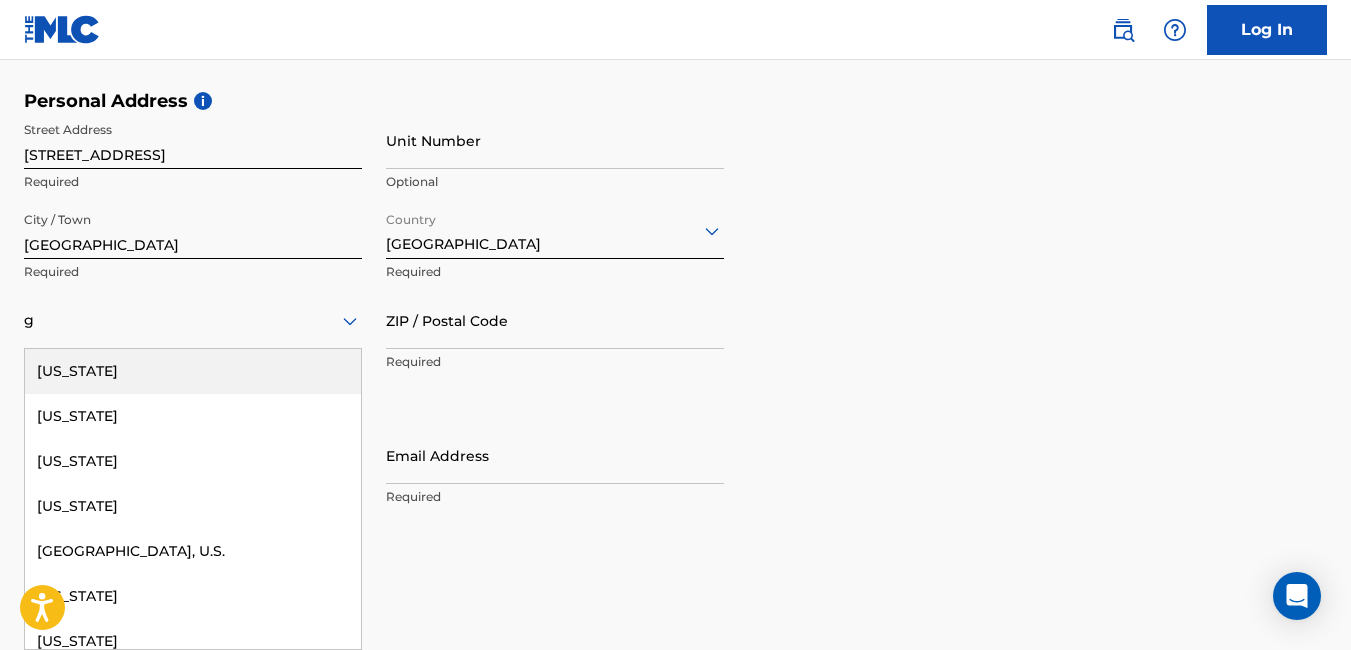 click on "Georgia" at bounding box center (193, 371) 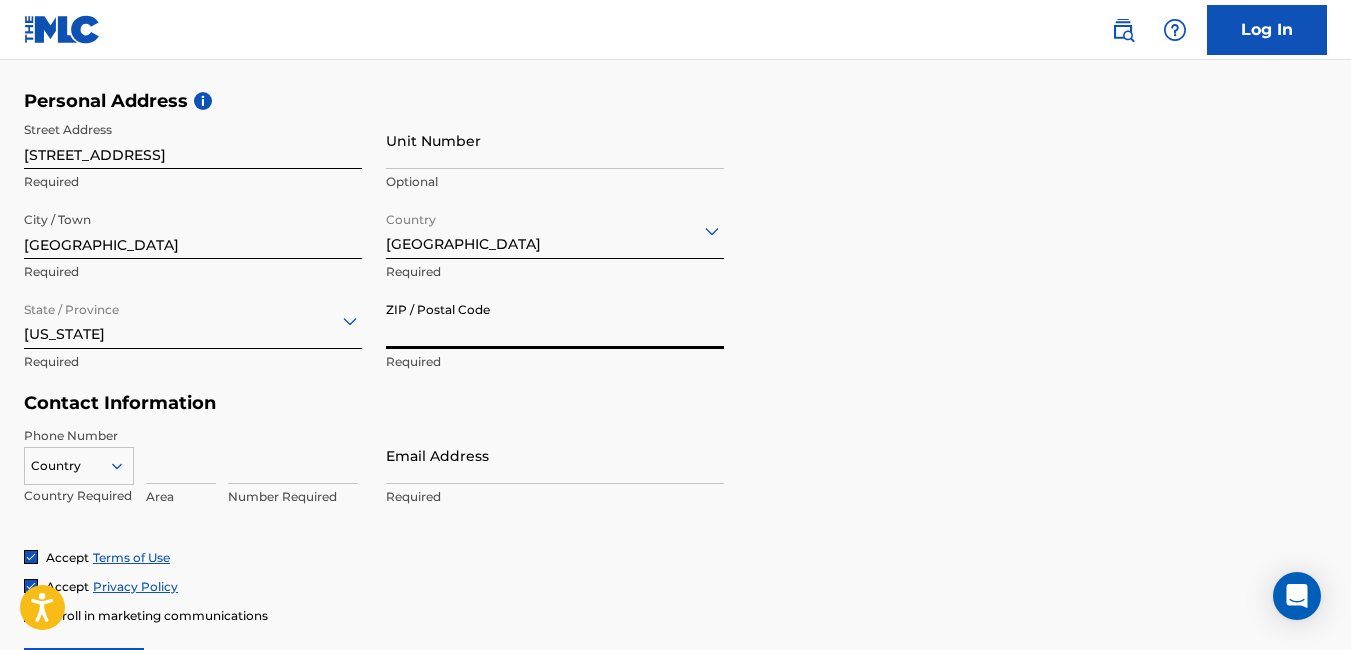 click on "ZIP / Postal Code" at bounding box center [555, 320] 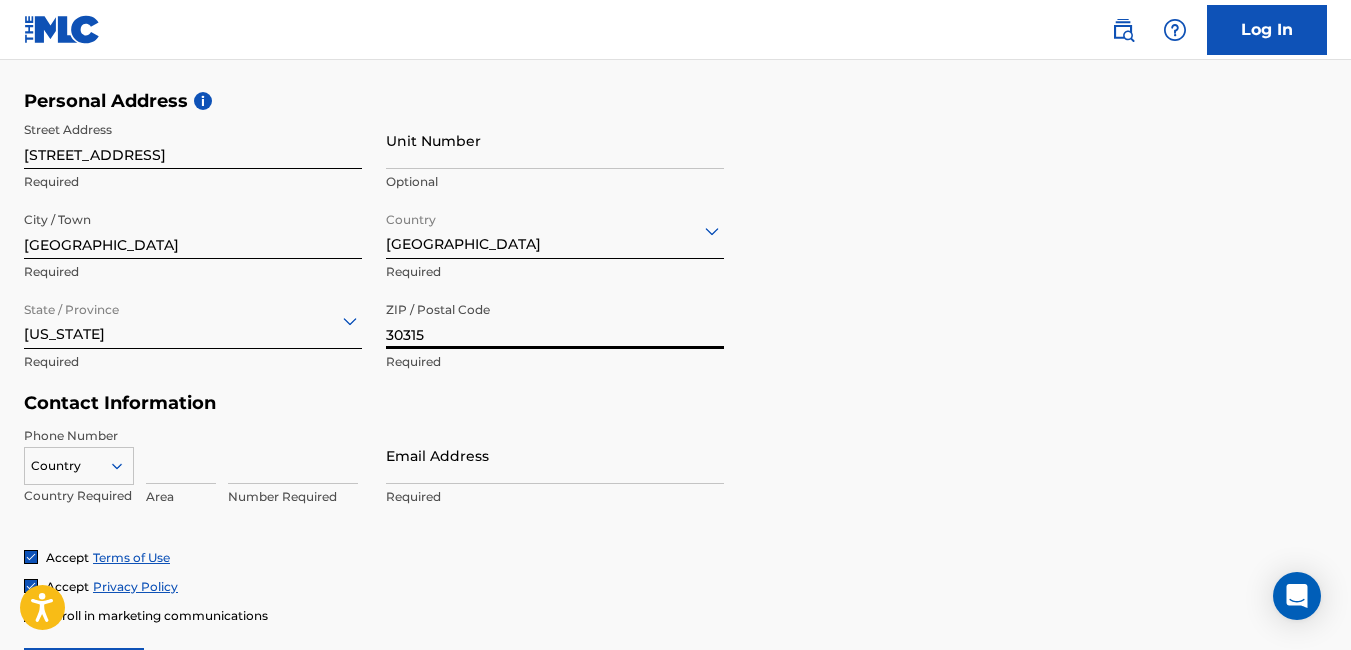 type on "30315" 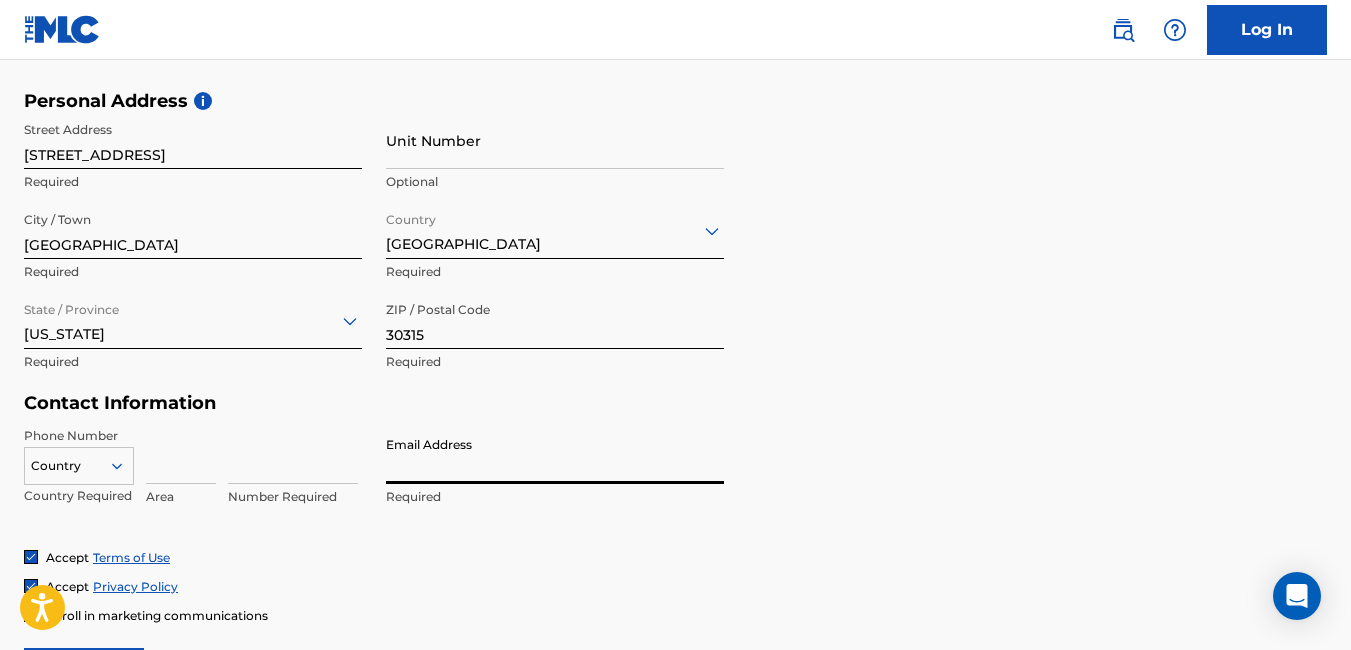 click on "Email Address" at bounding box center (555, 455) 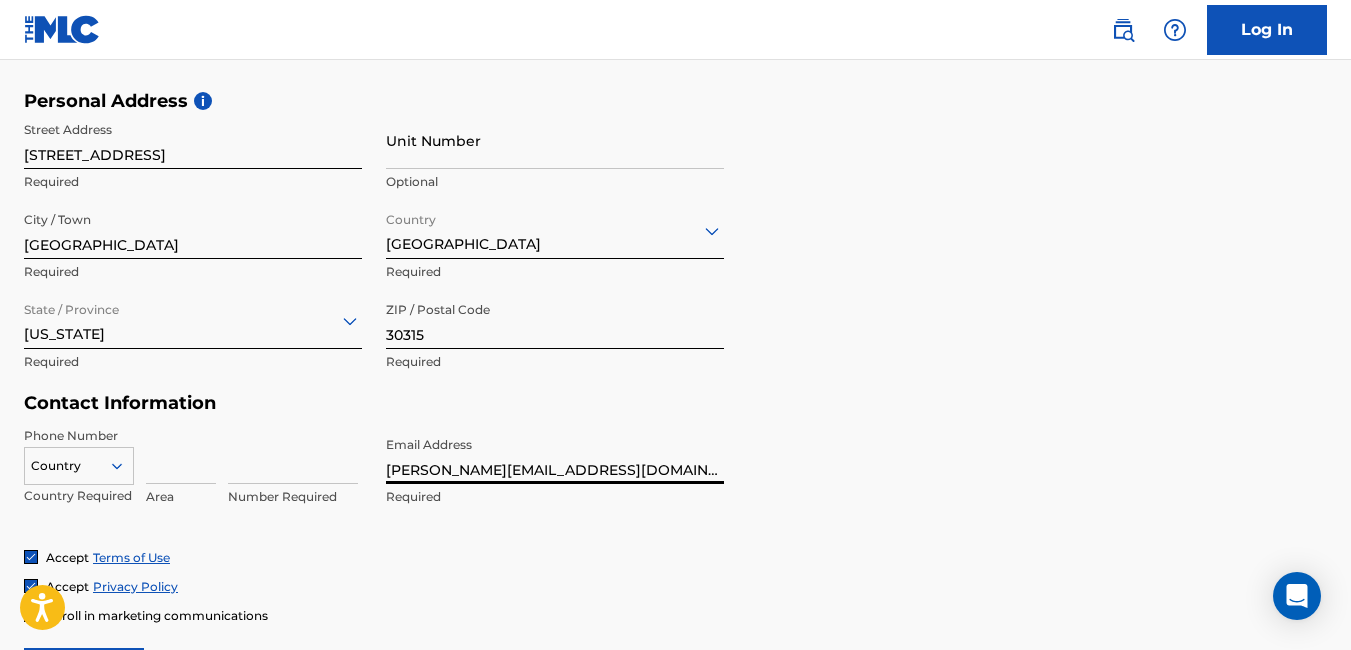 type on "markell.cody5@gmail.com" 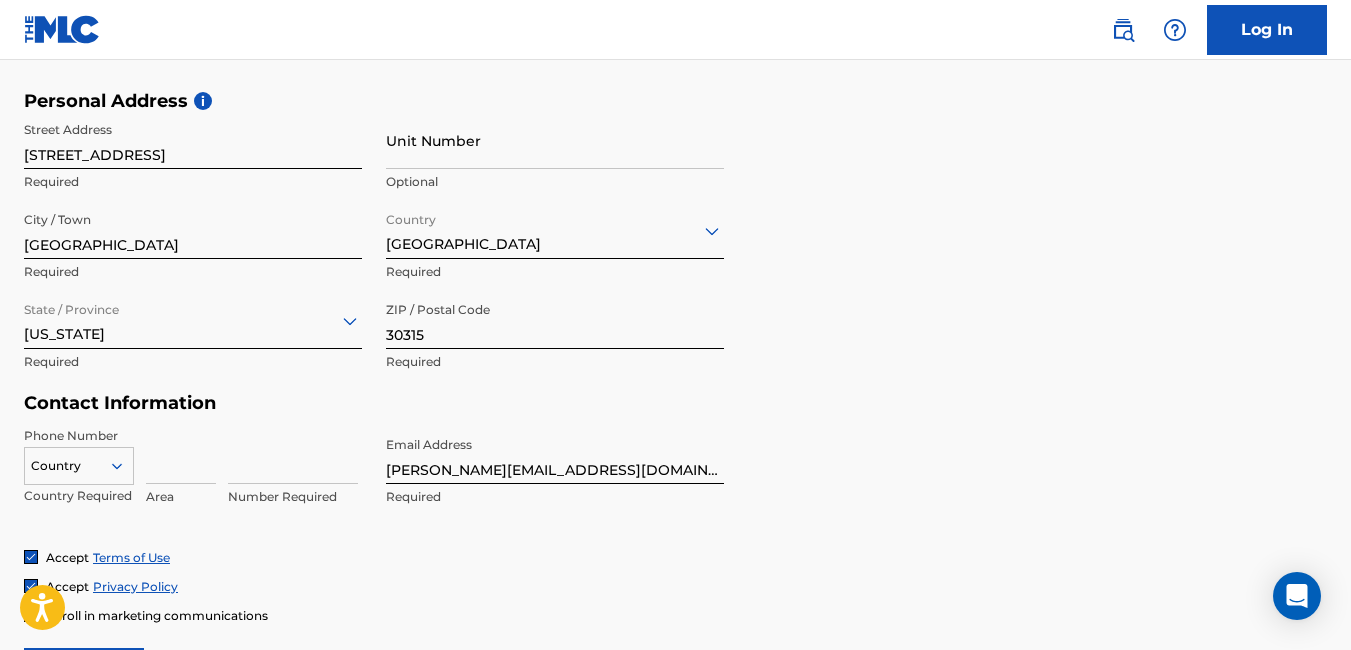 click at bounding box center (181, 455) 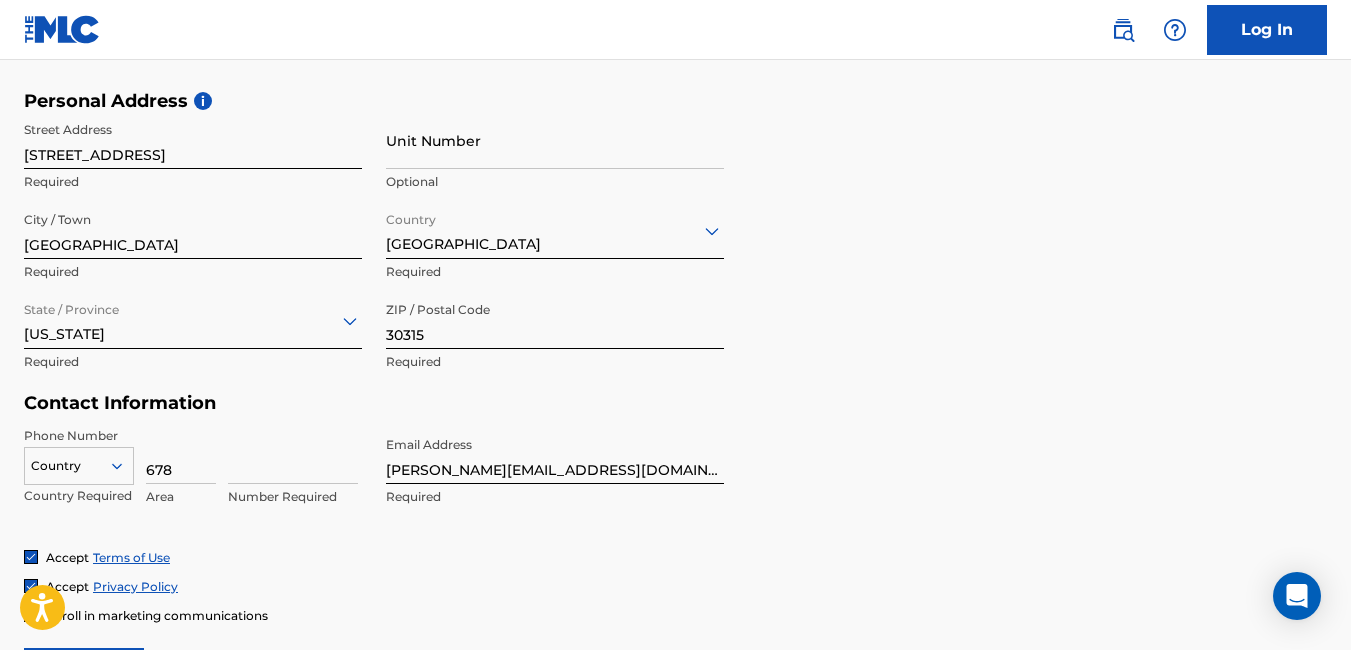 type on "678" 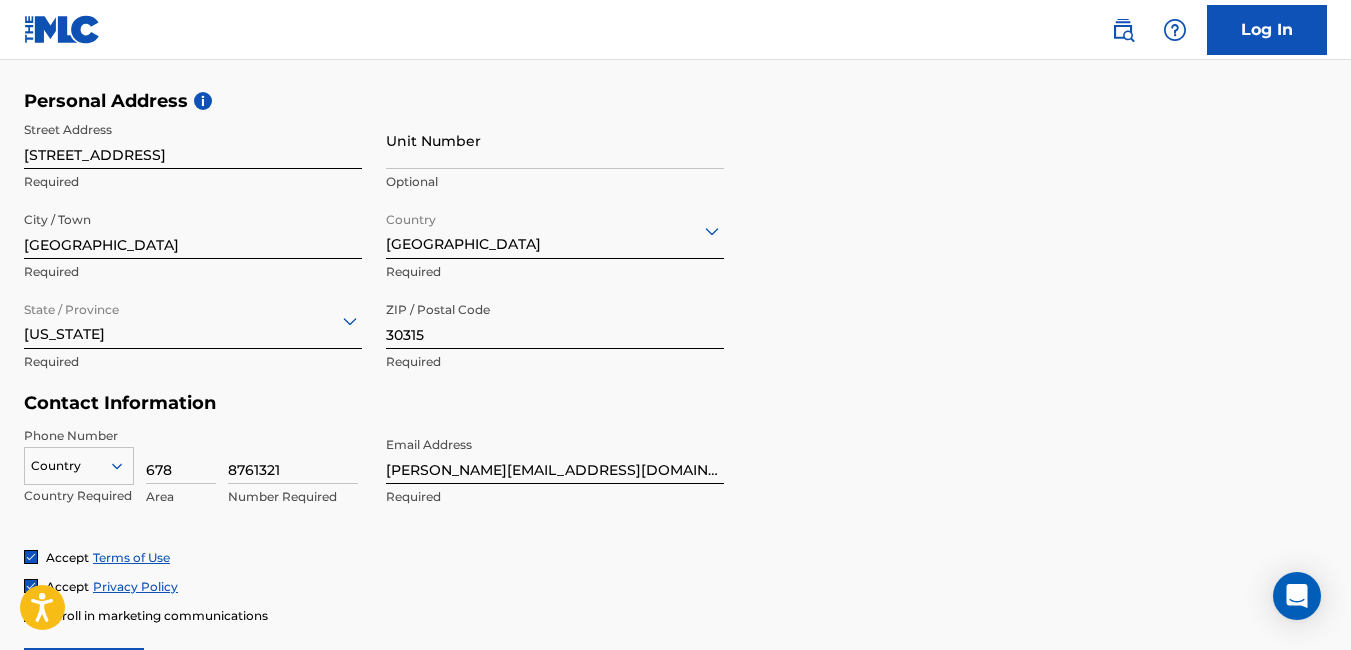 type on "8761321" 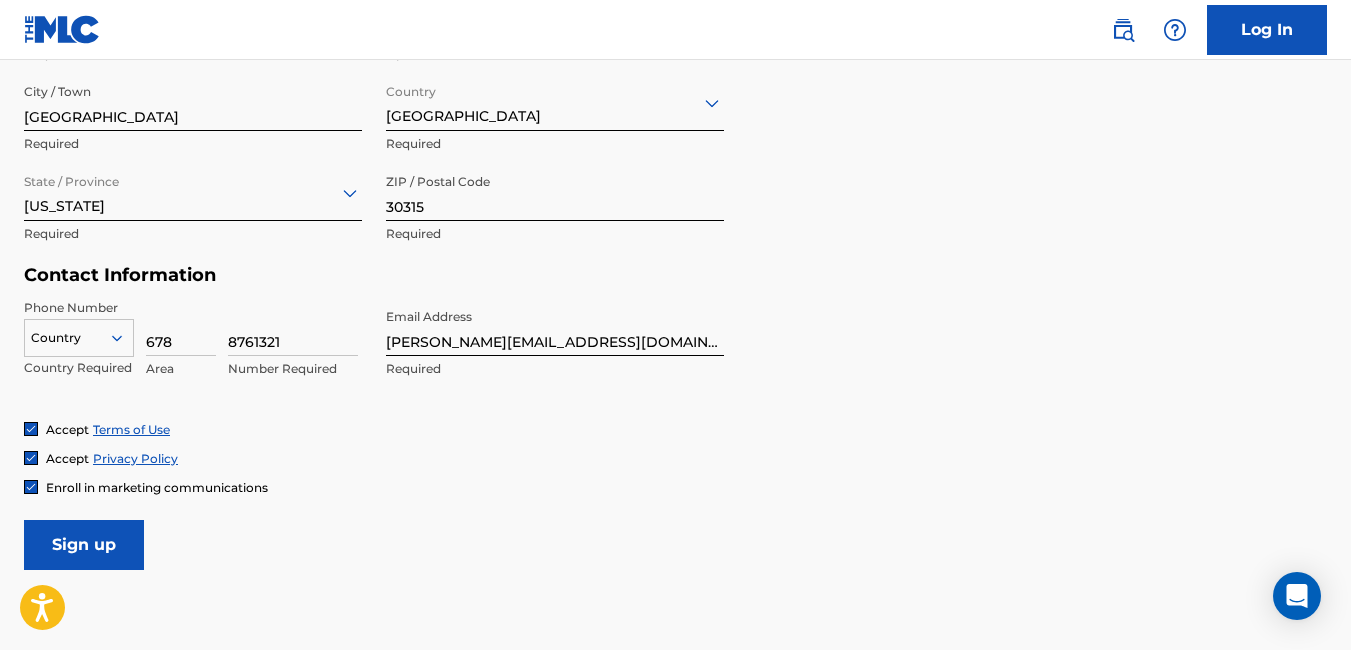 click on "Country" at bounding box center [79, 334] 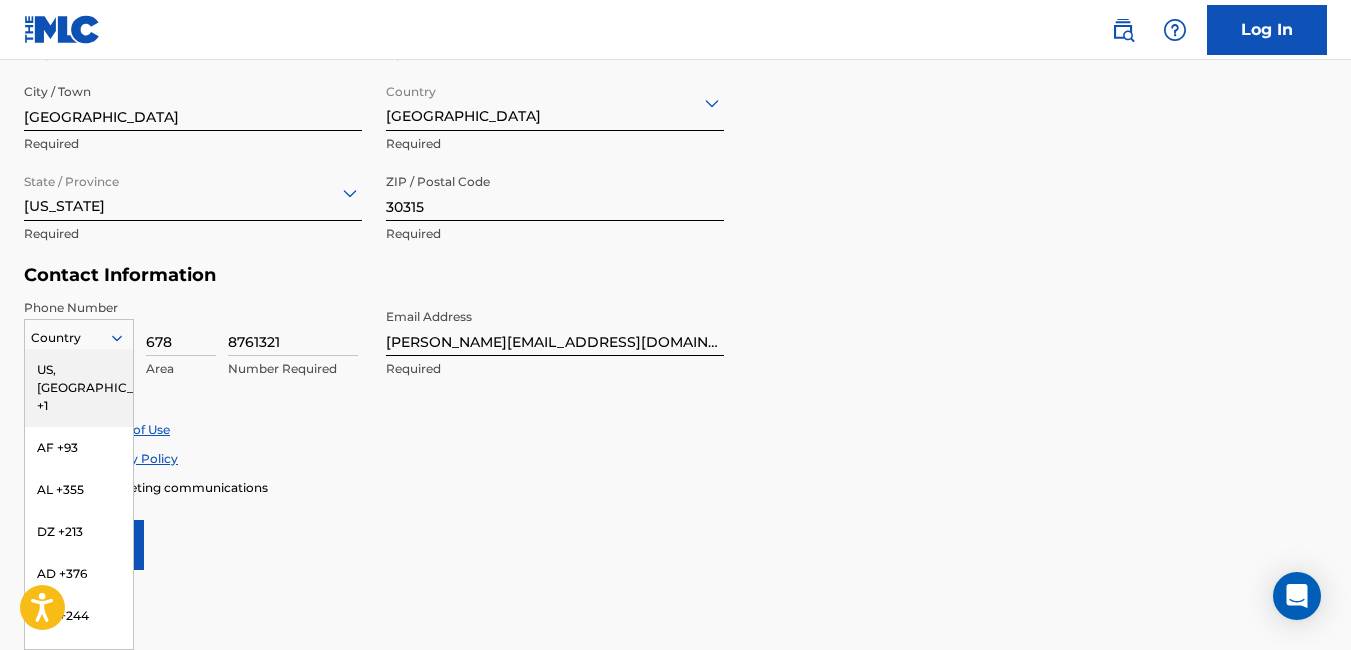 click on "US, CA +1" at bounding box center [79, 388] 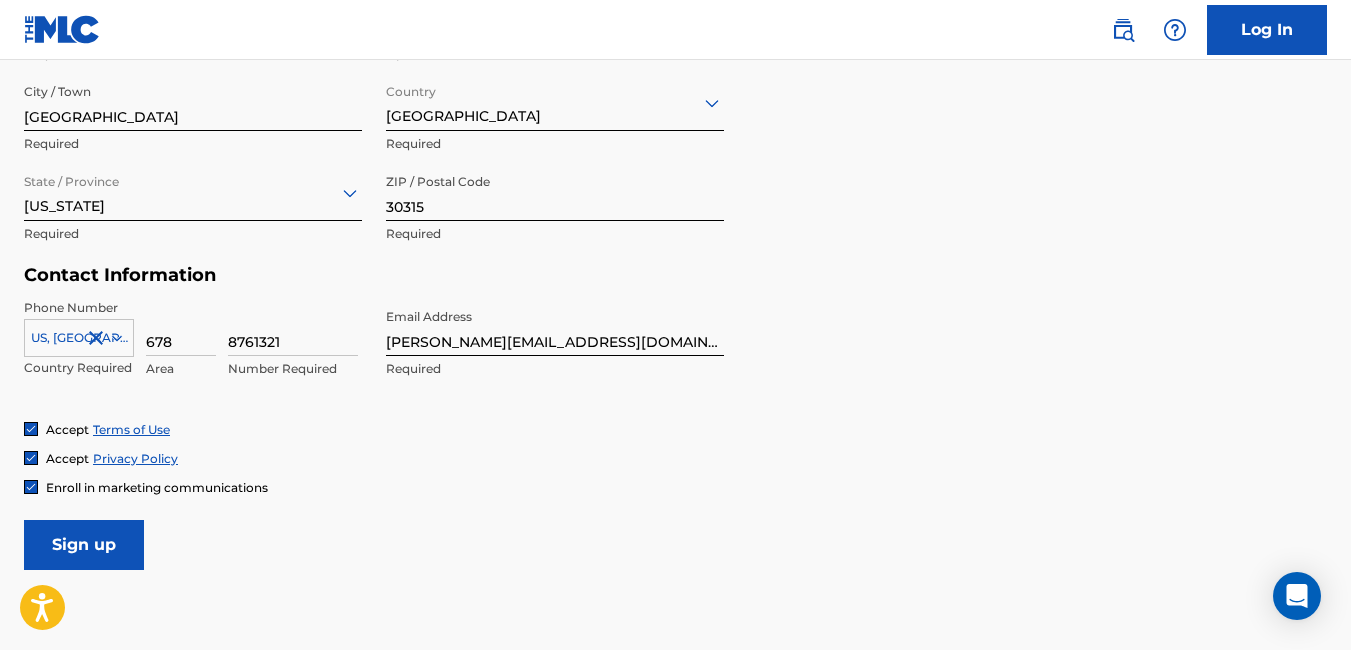 click at bounding box center [31, 487] 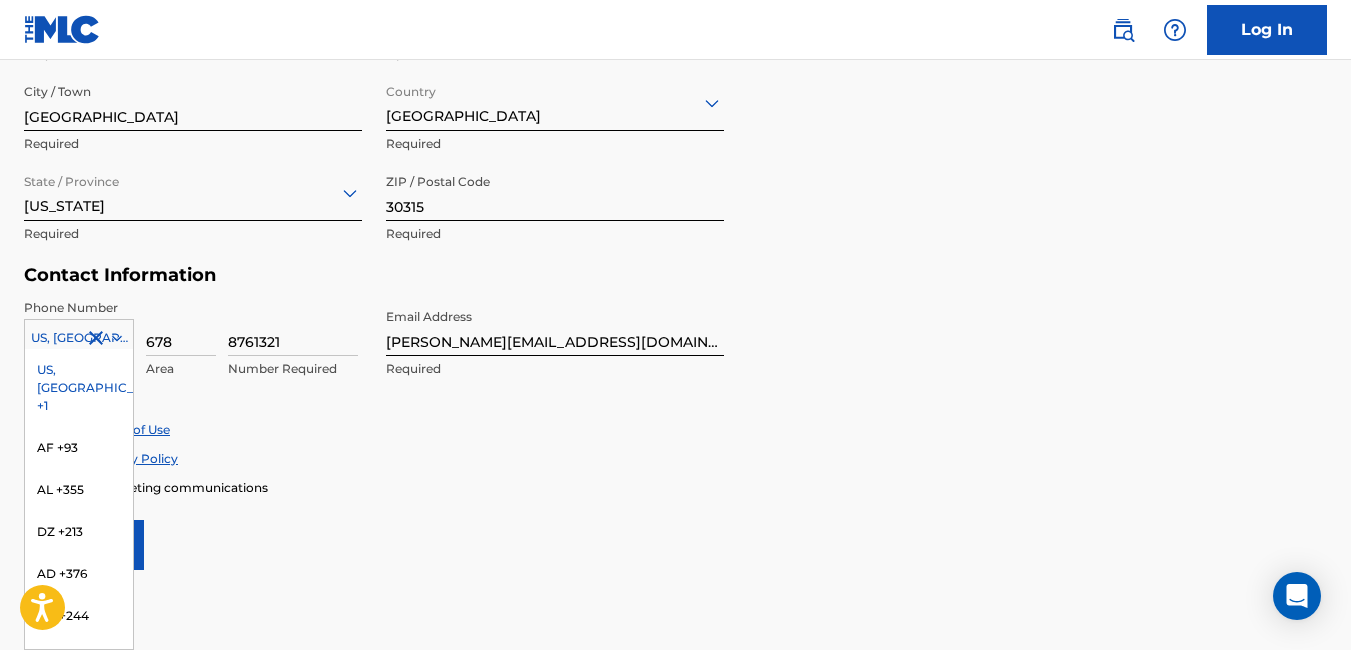 click 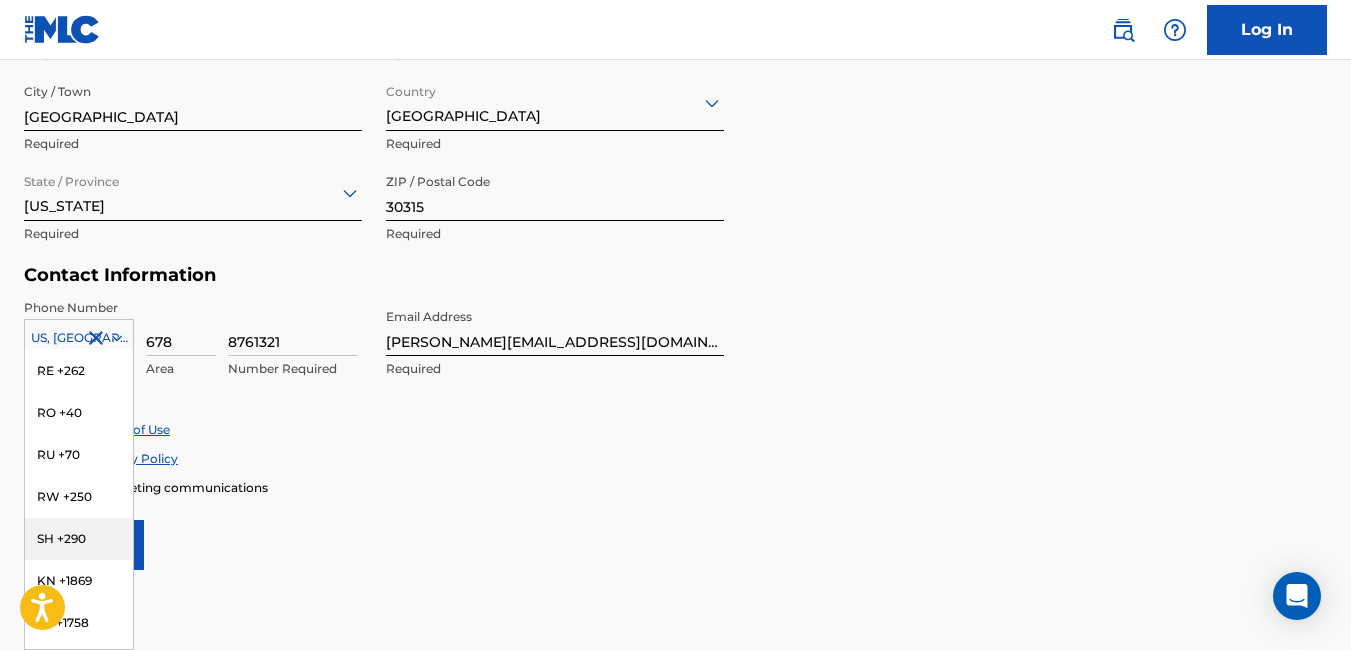 scroll, scrollTop: 6731, scrollLeft: 0, axis: vertical 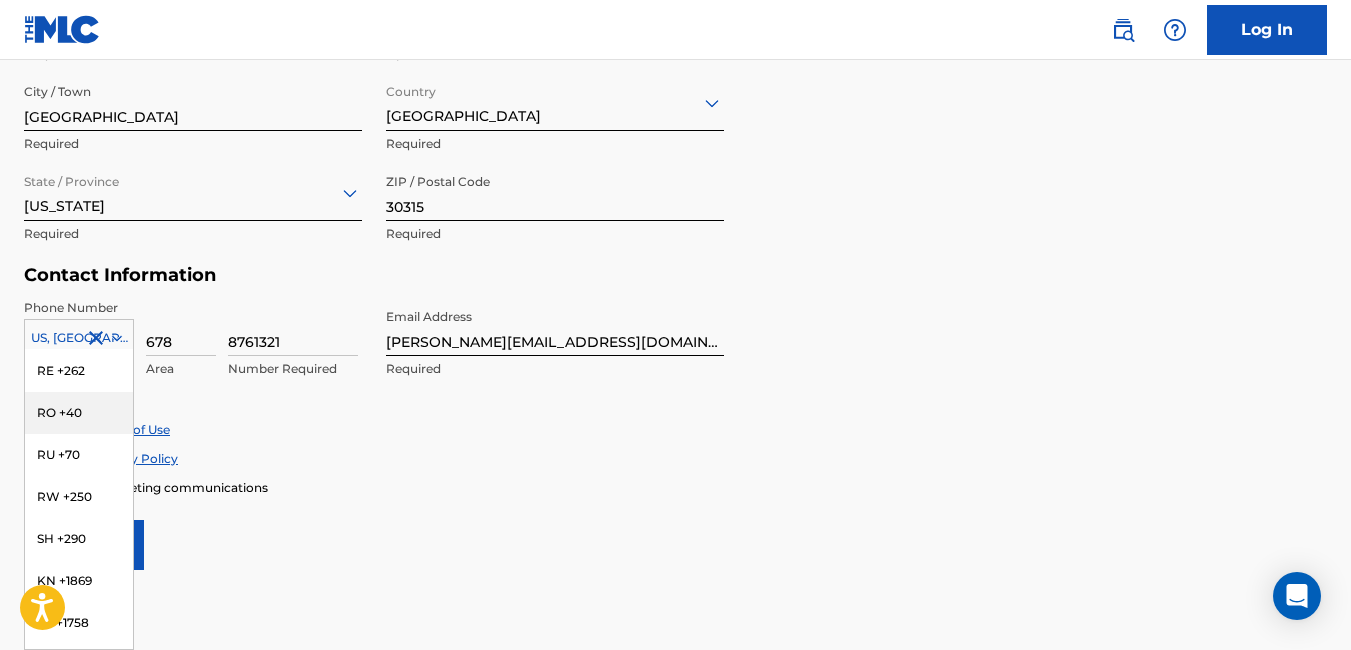 click on "Accept Terms of Use Accept Privacy Policy Enroll in marketing communications" at bounding box center (675, 458) 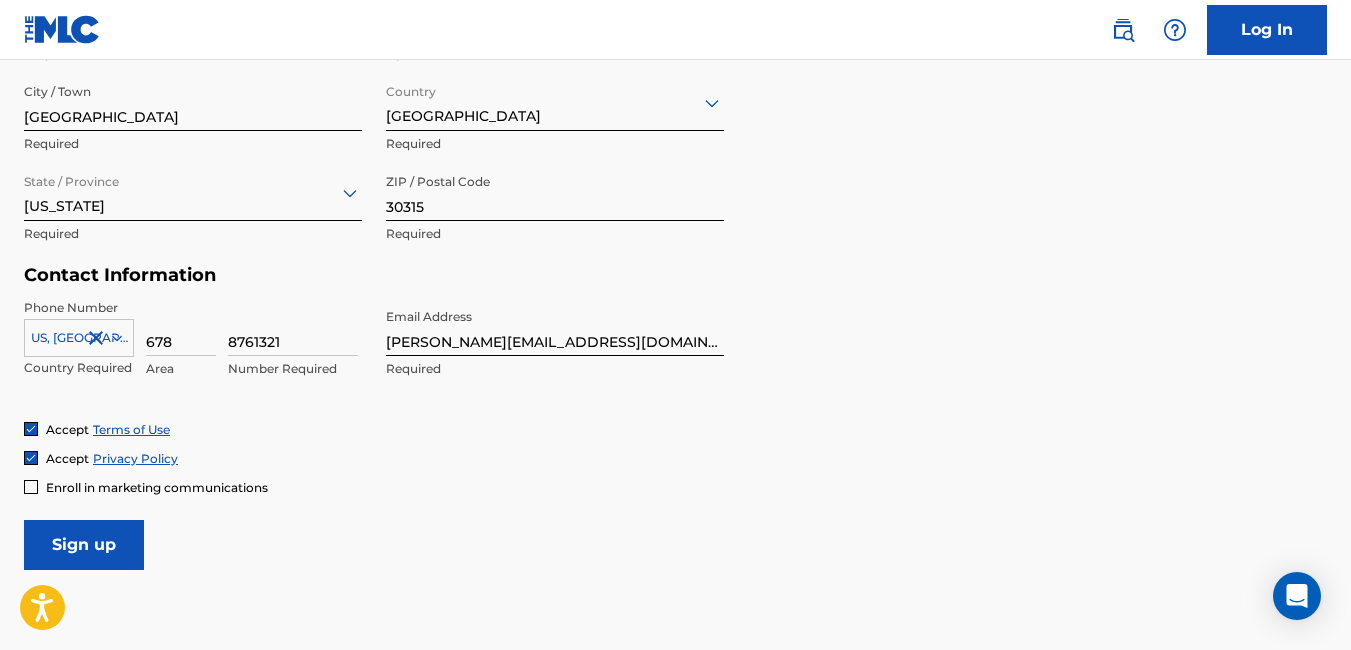 click on "Sign up" at bounding box center [84, 545] 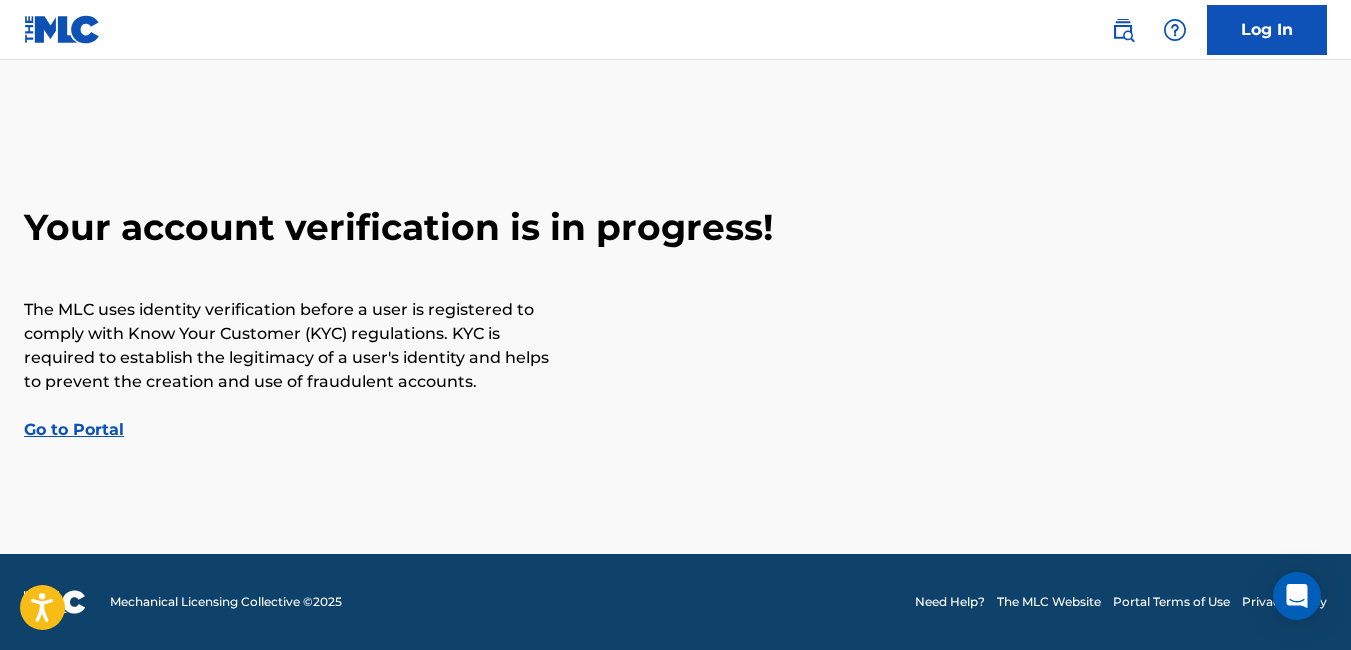 scroll, scrollTop: 0, scrollLeft: 0, axis: both 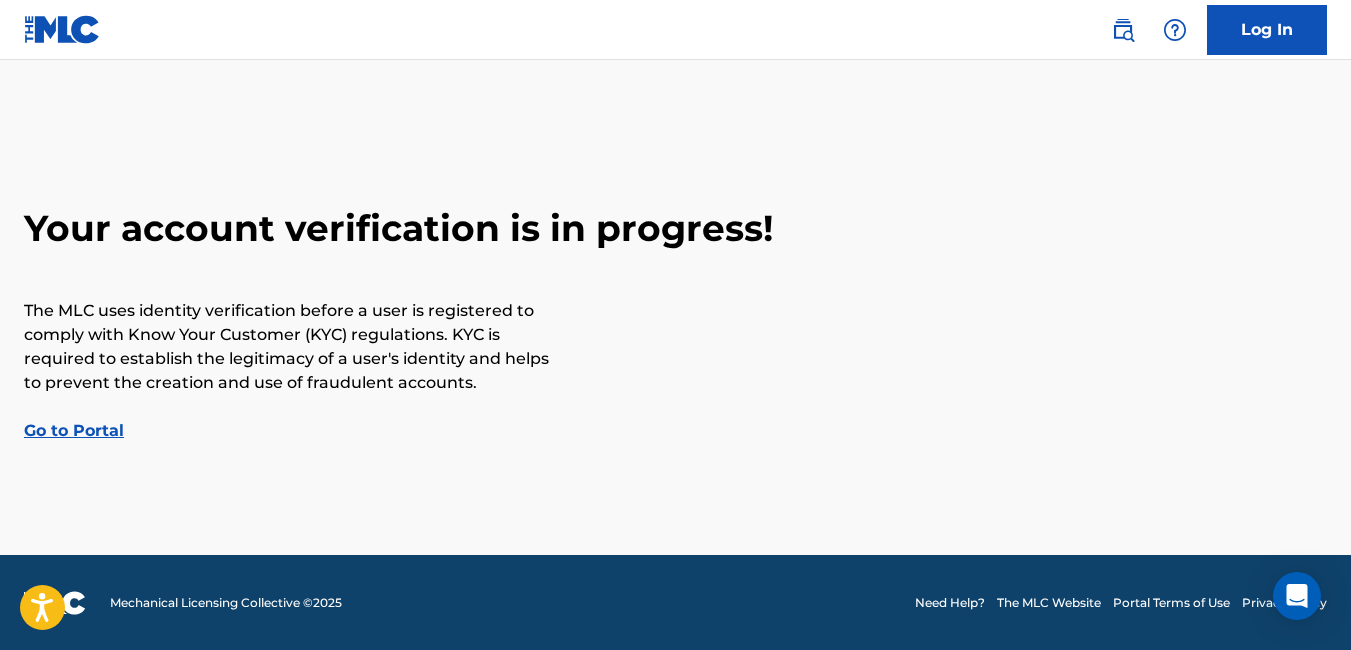 click on "Your account verification is in progress! The MLC uses identity verification before a user is registered to comply with Know Your Customer (KYC) regulations. KYC is required to establish the legitimacy of a user's identity and helps to prevent the creation and use of fraudulent accounts. Go to Portal" at bounding box center (675, 324) 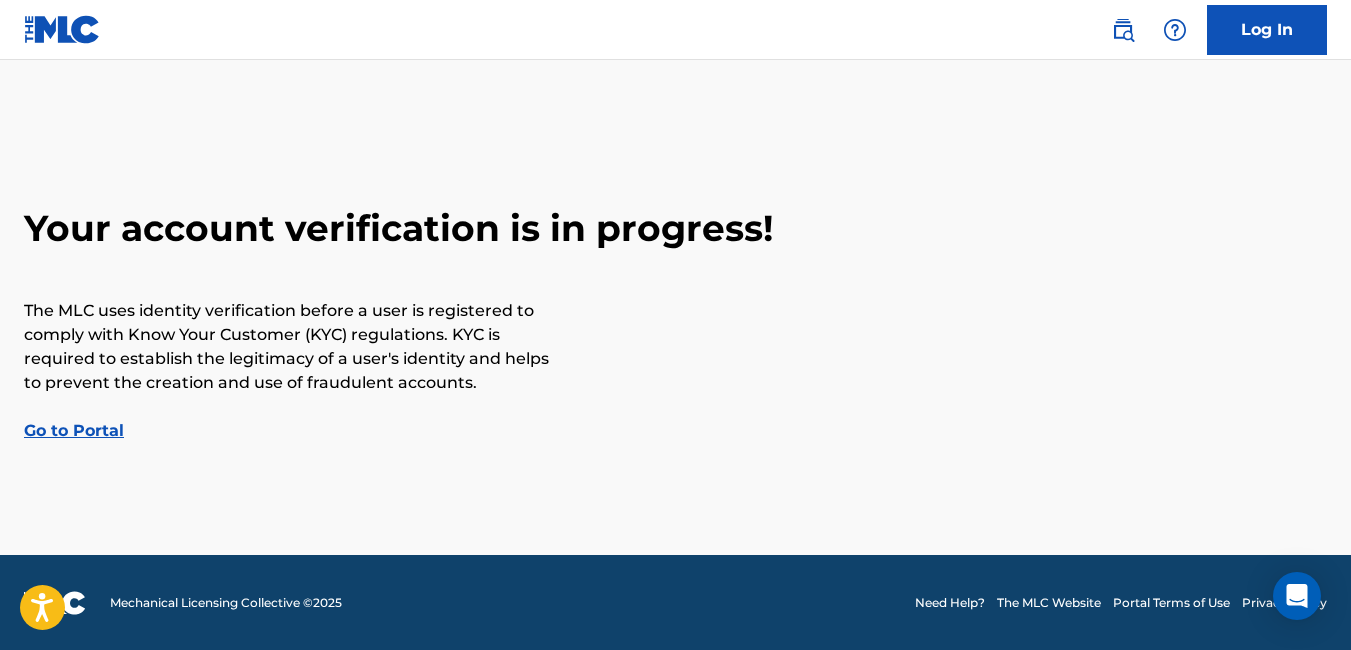 click on "Go to Portal" at bounding box center (74, 430) 